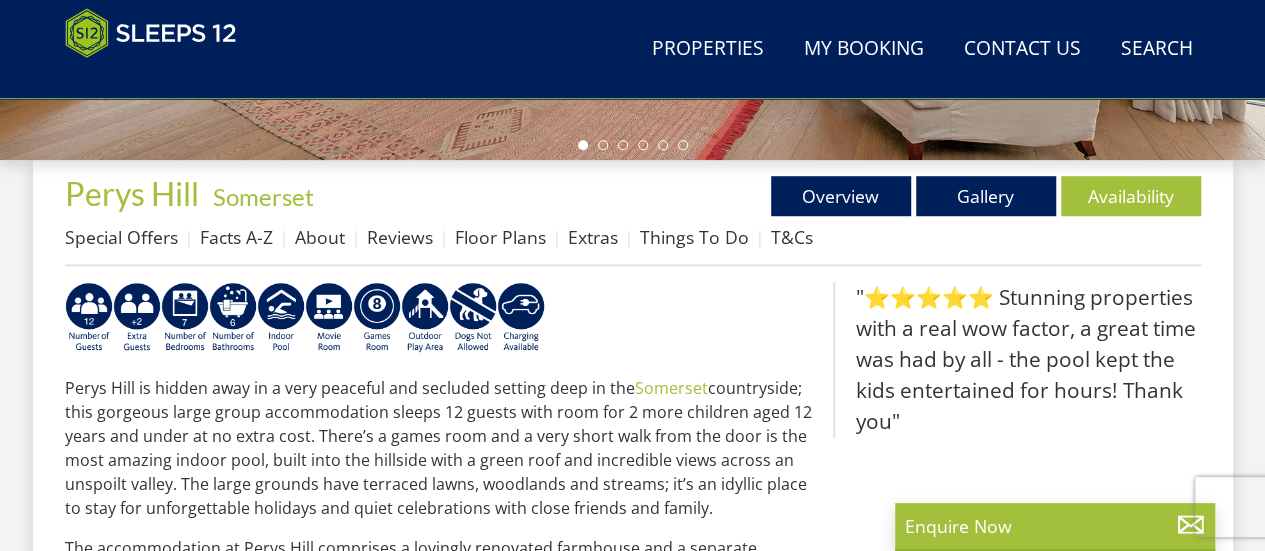 scroll, scrollTop: 683, scrollLeft: 0, axis: vertical 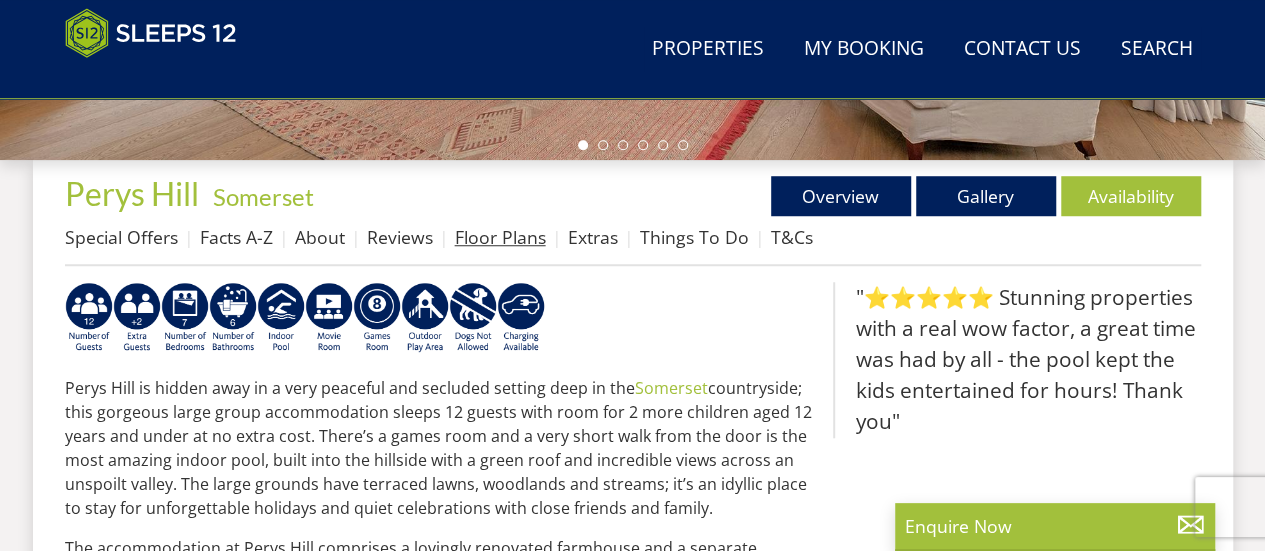 click on "Floor Plans" at bounding box center (500, 237) 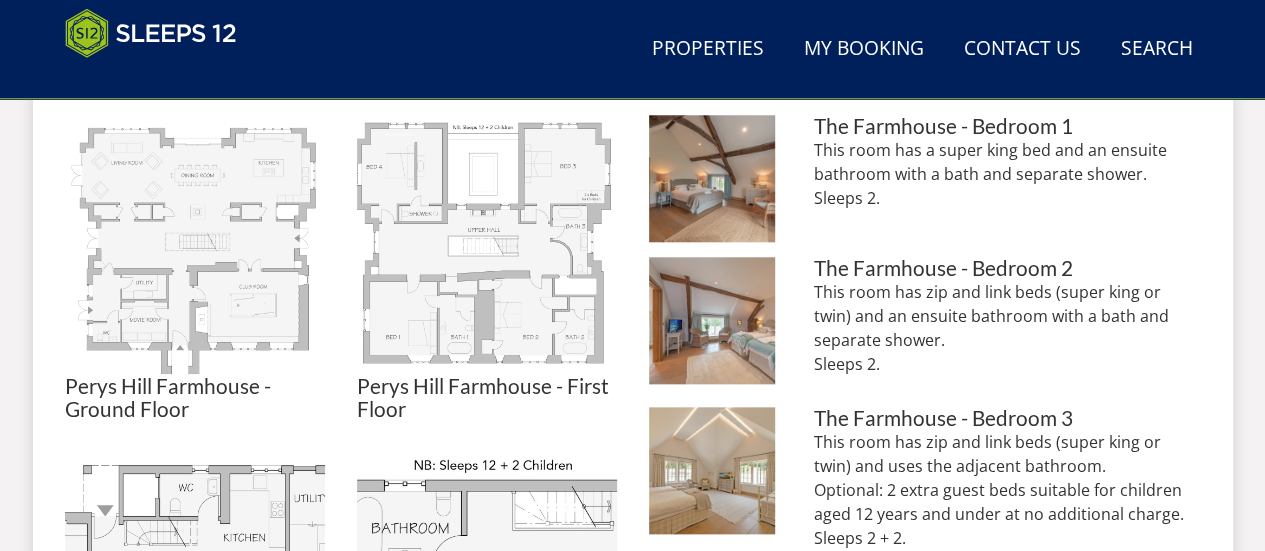scroll, scrollTop: 926, scrollLeft: 0, axis: vertical 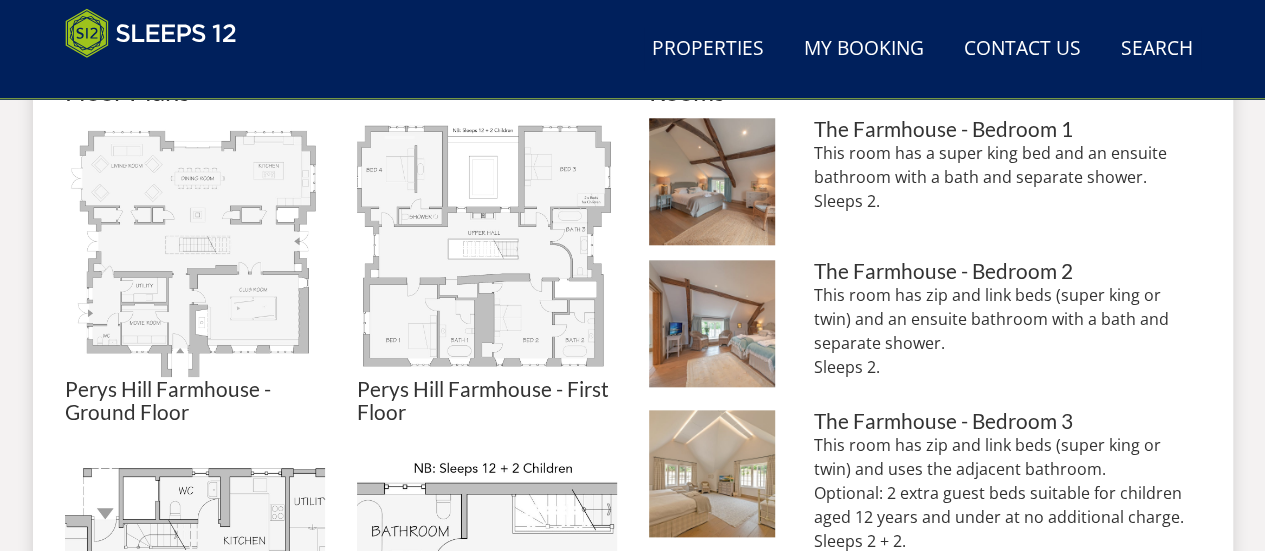 click at bounding box center (487, 248) 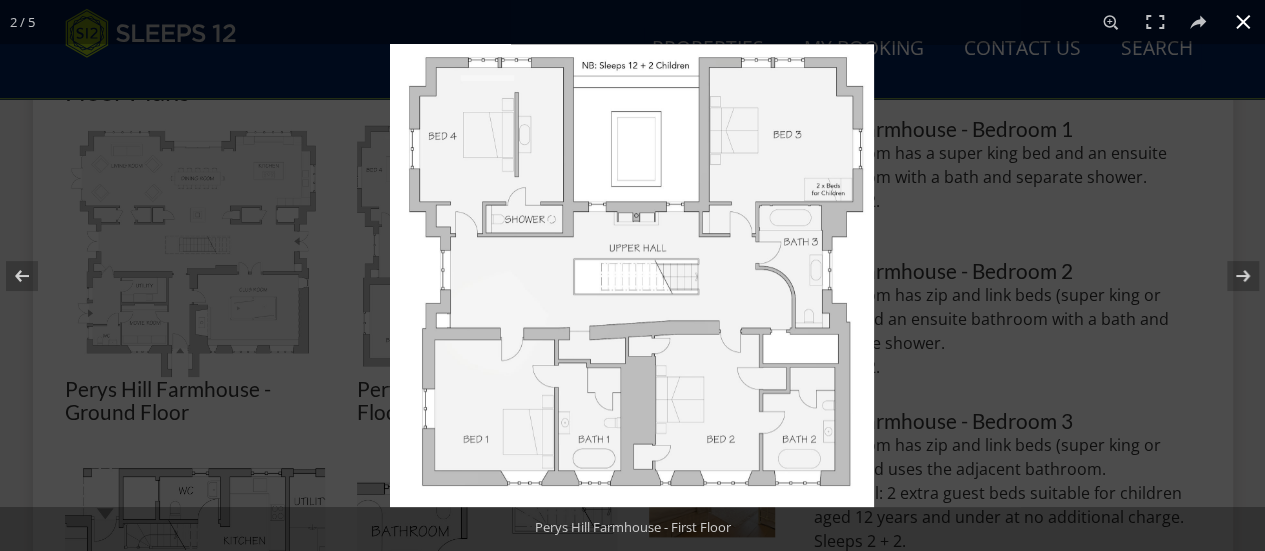 click at bounding box center (1243, 22) 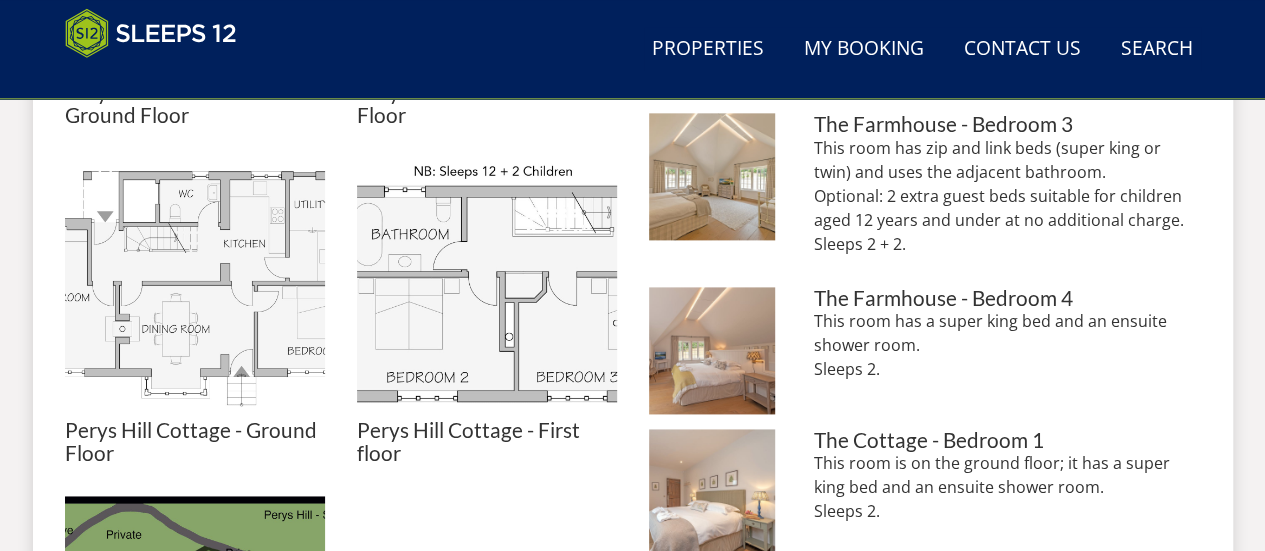 scroll, scrollTop: 1222, scrollLeft: 0, axis: vertical 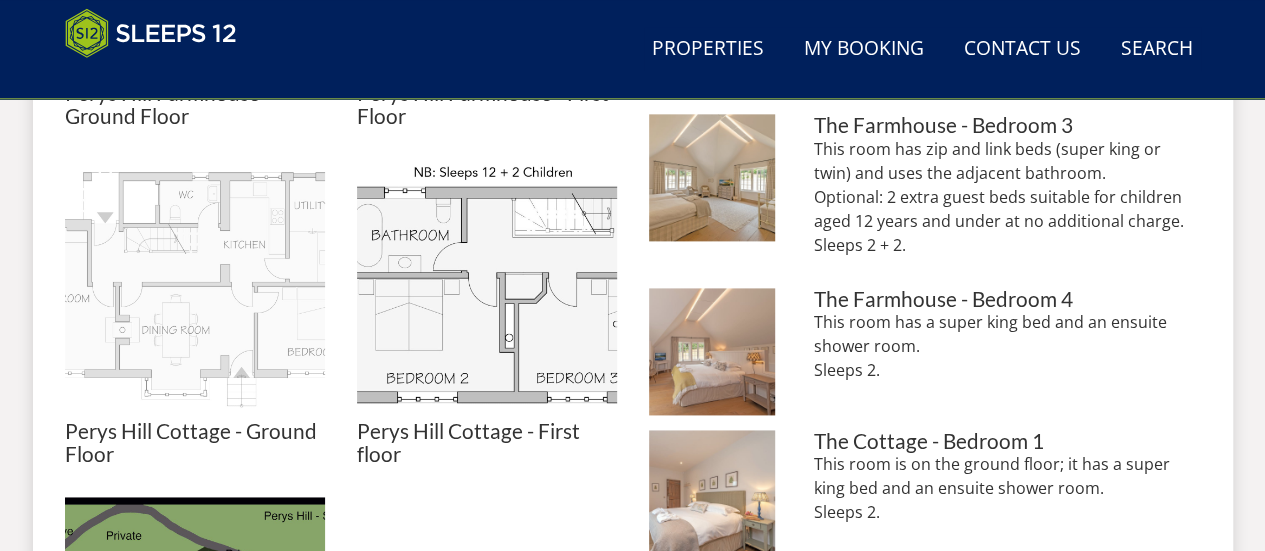 click at bounding box center (195, 290) 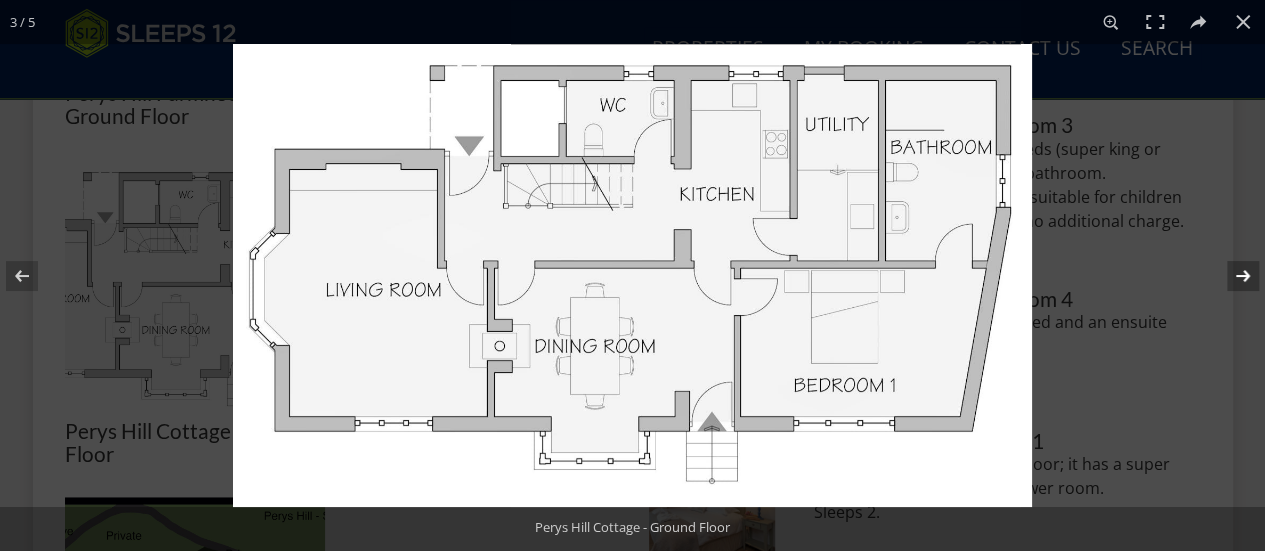 click at bounding box center (1230, 276) 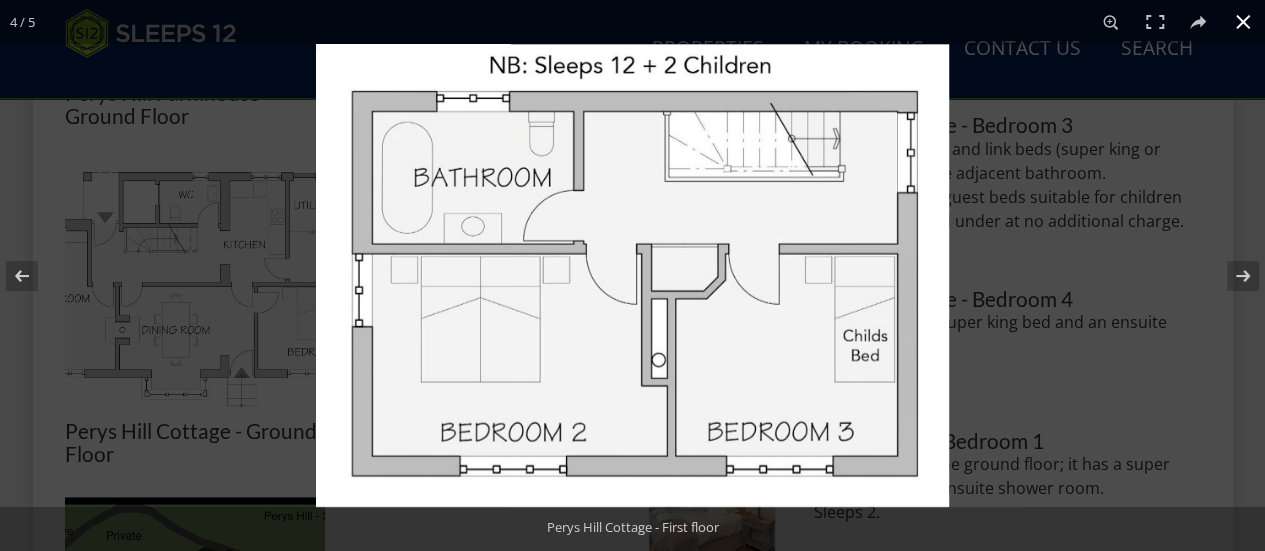 click at bounding box center [1243, 22] 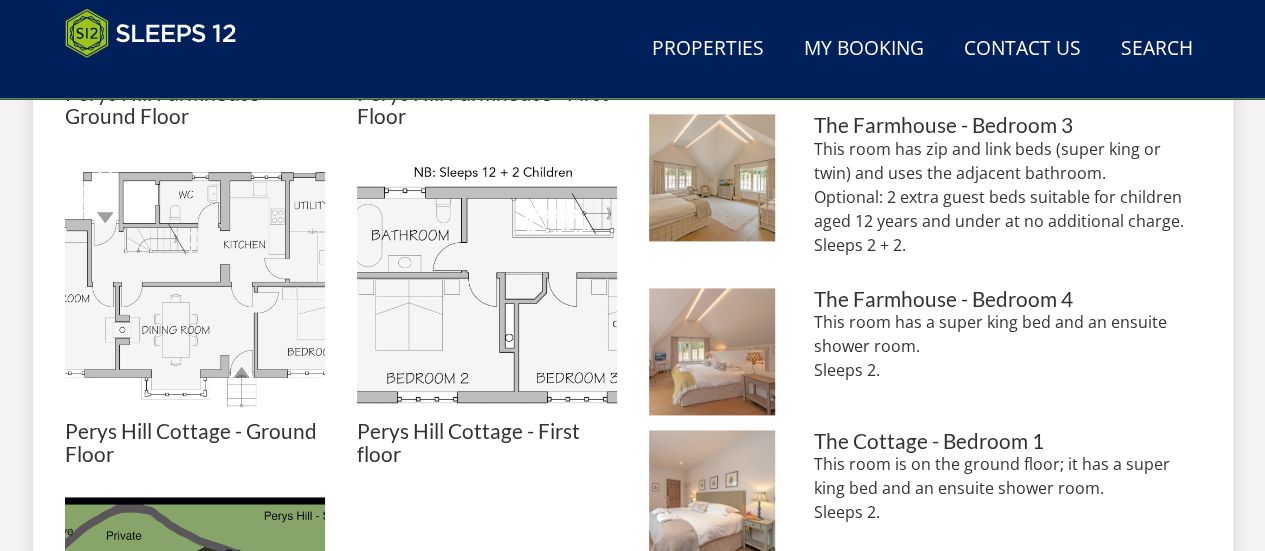 click on "Perys Hill - The Farmhouse: Bedroom 1 has a super king bed and an ensuite bathroom
The Farmhouse - Bedroom 1
This room has a super king bed and an ensuite bathroom with a bath and separate shower.
Sleeps 2.
Perys Hill - The Farmhouse: Bedroom 2 can have a super king or twin beds
The Farmhouse - Bedroom 2
This room has zip and link beds (super king or twin) and an ensuite bathroom with a bath and separate shower.
Sleeps 2.
Kitchen" at bounding box center [925, 521] 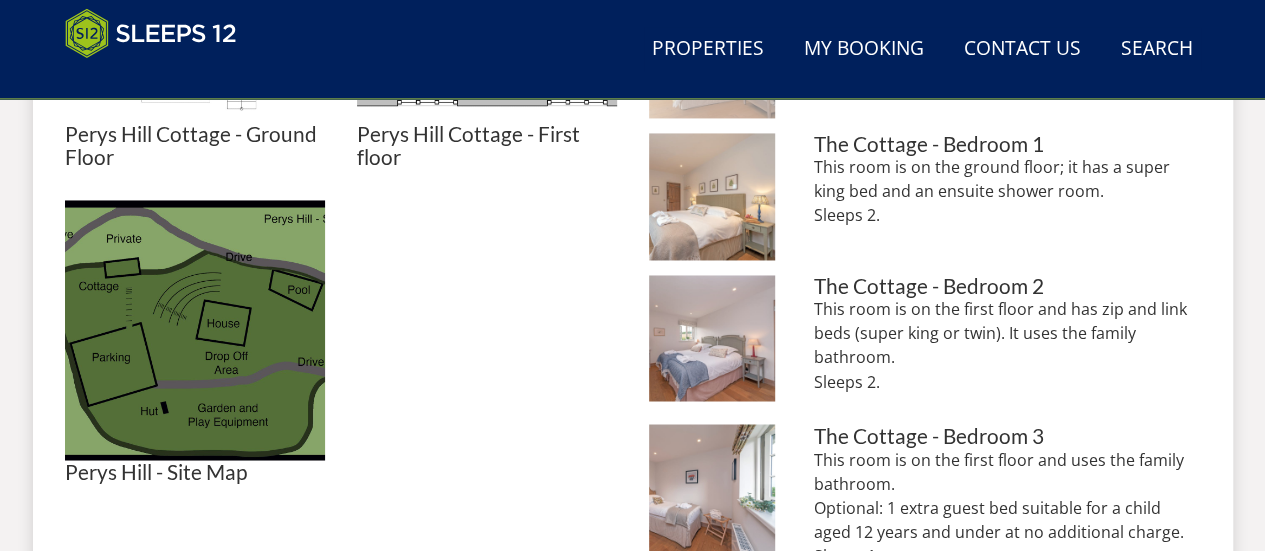 scroll, scrollTop: 1520, scrollLeft: 0, axis: vertical 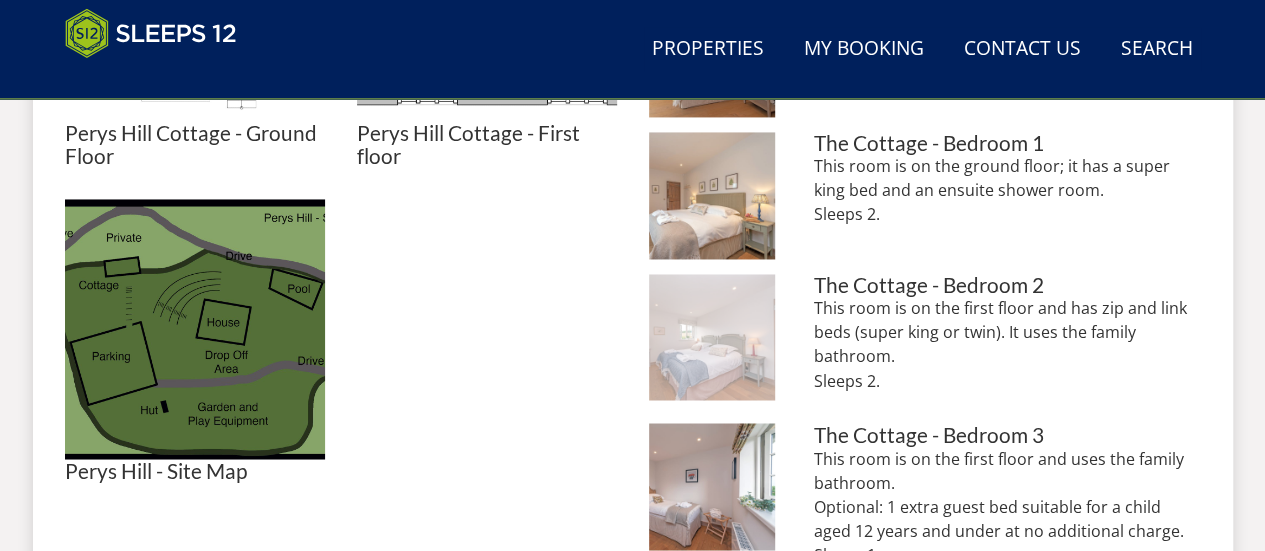 click at bounding box center [712, 337] 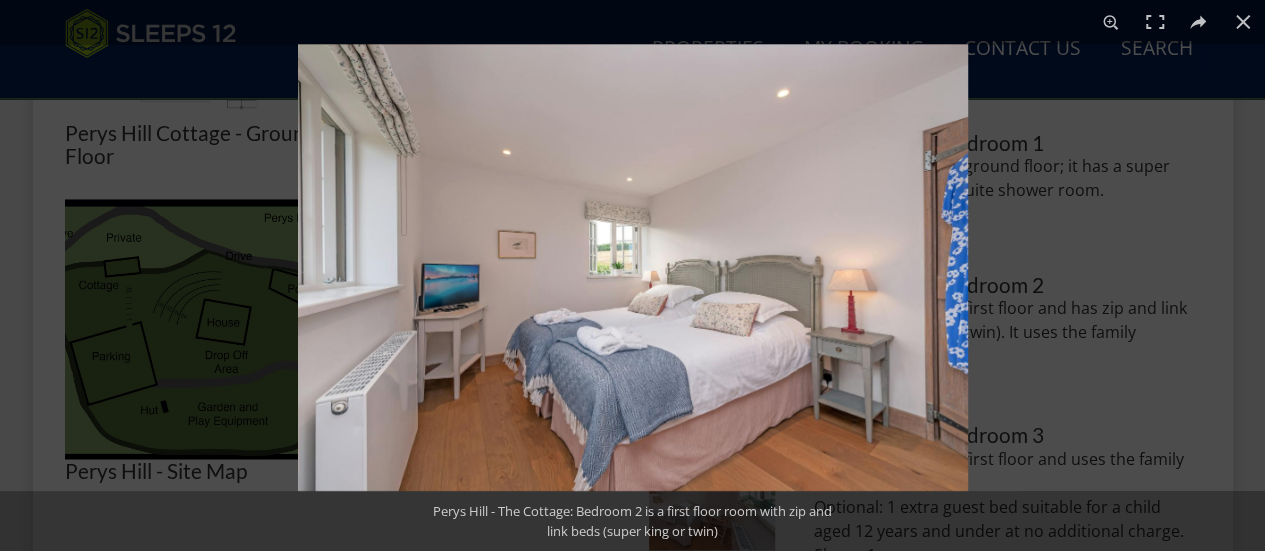 click at bounding box center (633, 267) 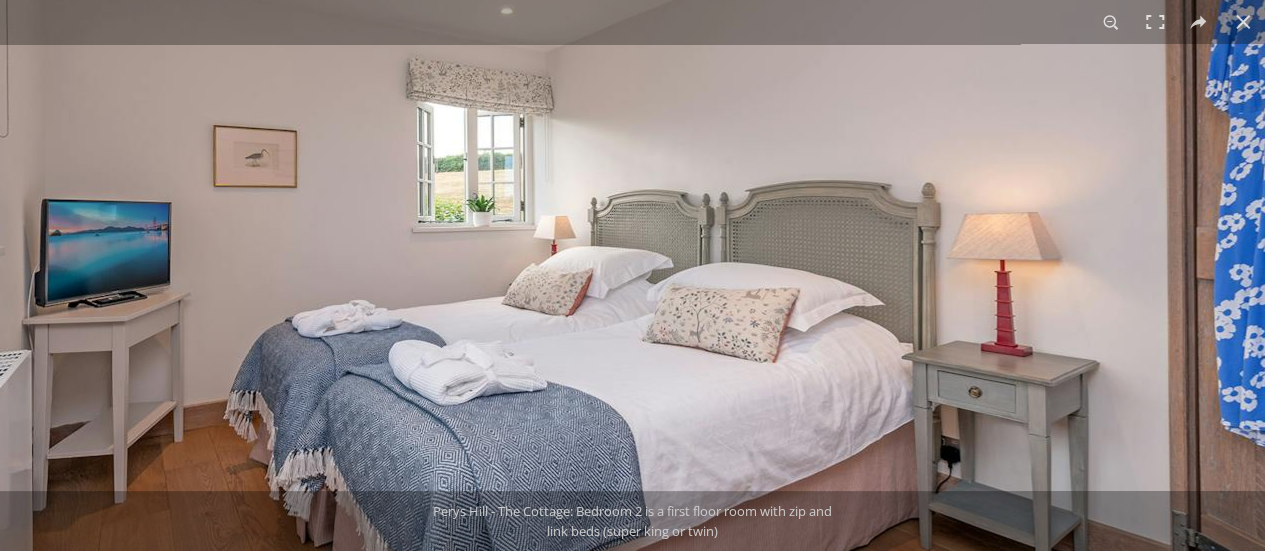 click at bounding box center [515, 208] 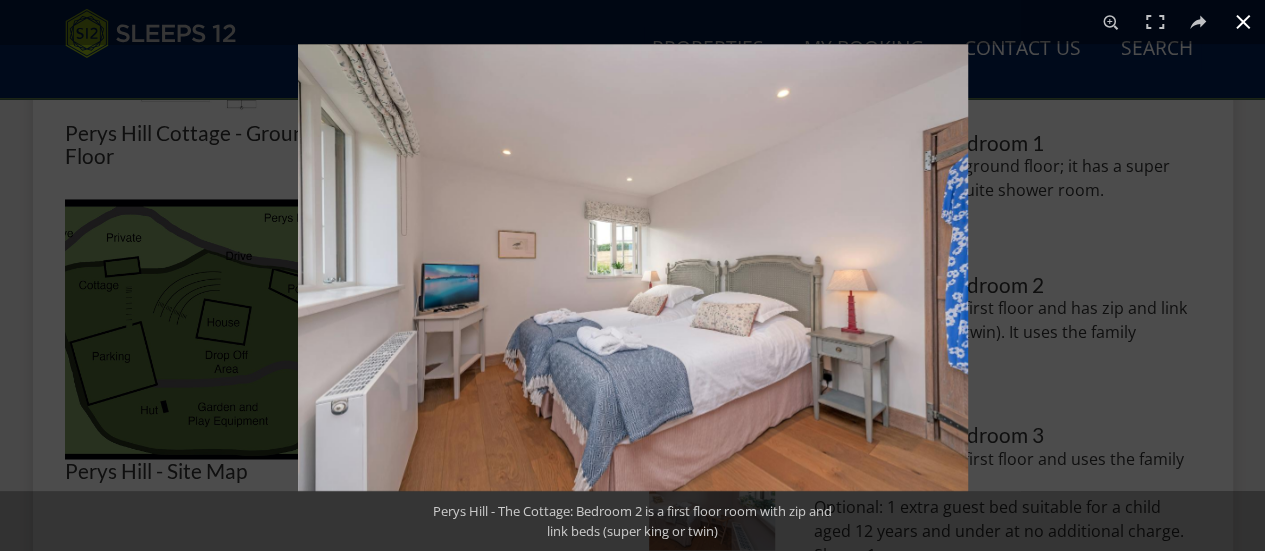 click at bounding box center (930, 319) 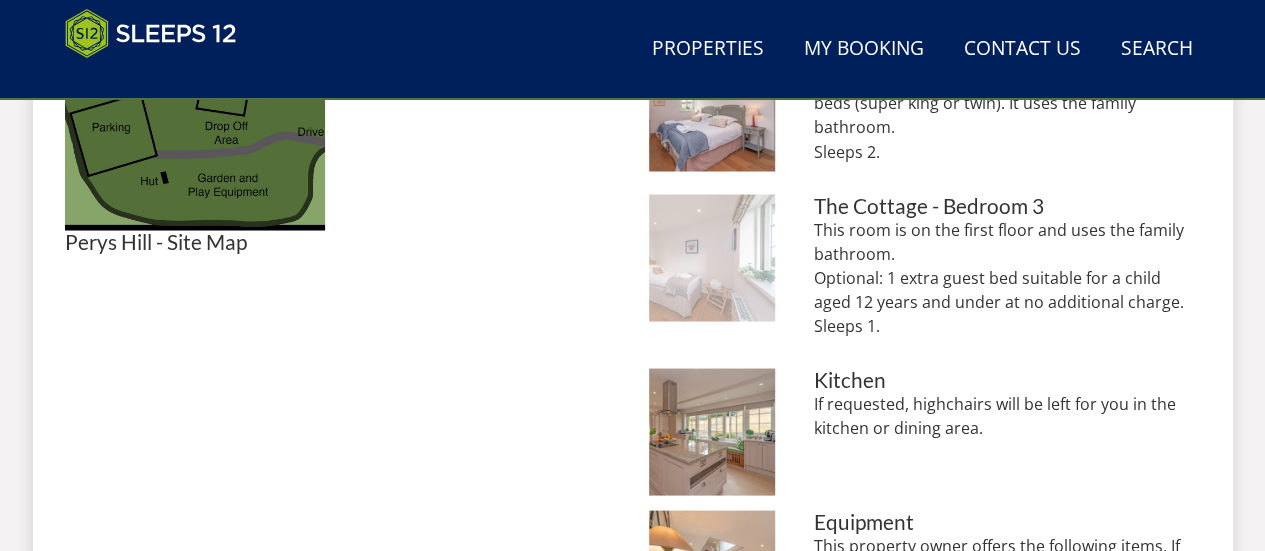 scroll, scrollTop: 1696, scrollLeft: 0, axis: vertical 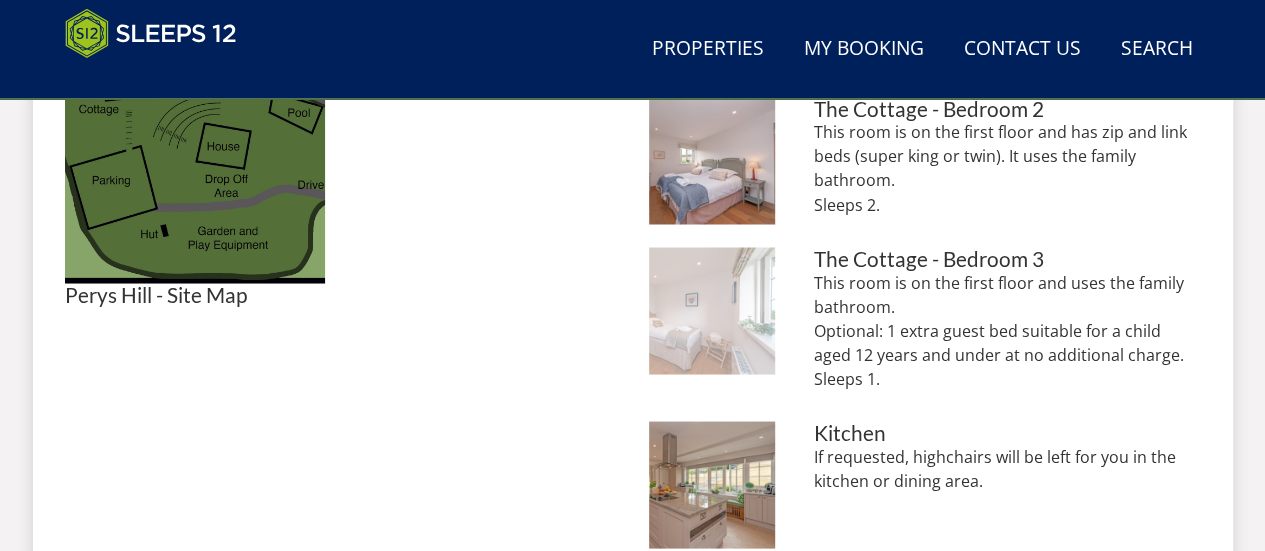 click at bounding box center (712, 310) 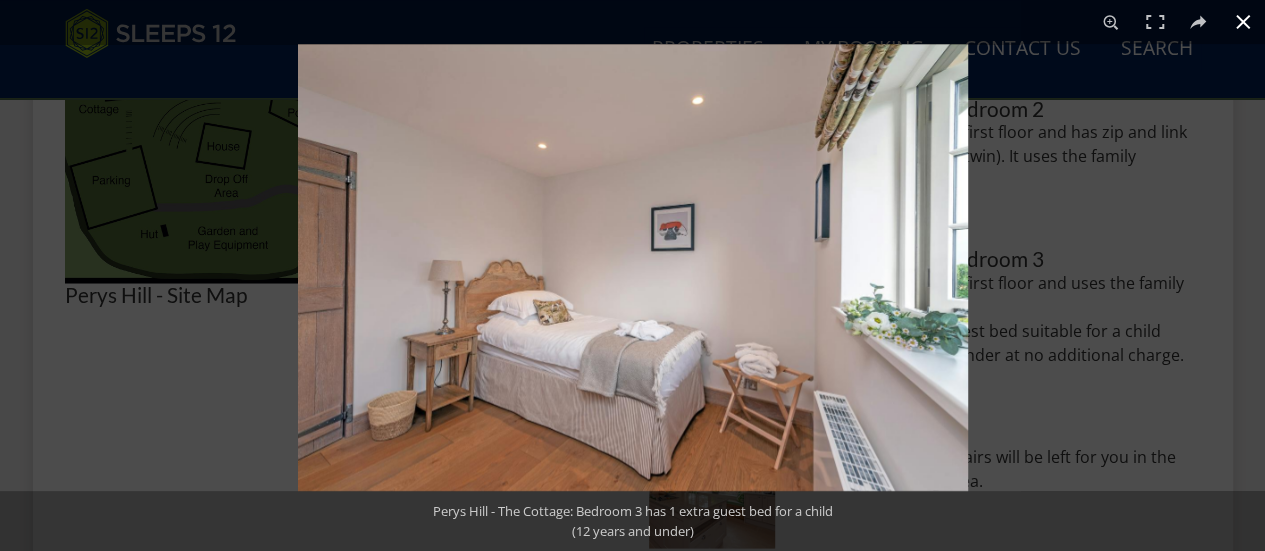 click at bounding box center (930, 319) 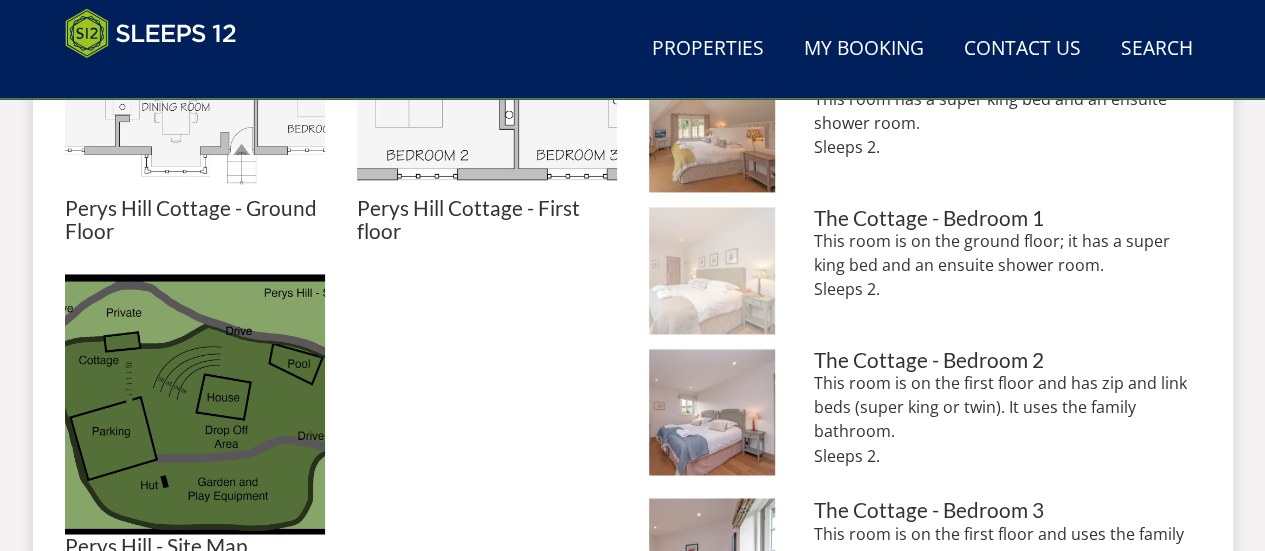 scroll, scrollTop: 1184, scrollLeft: 0, axis: vertical 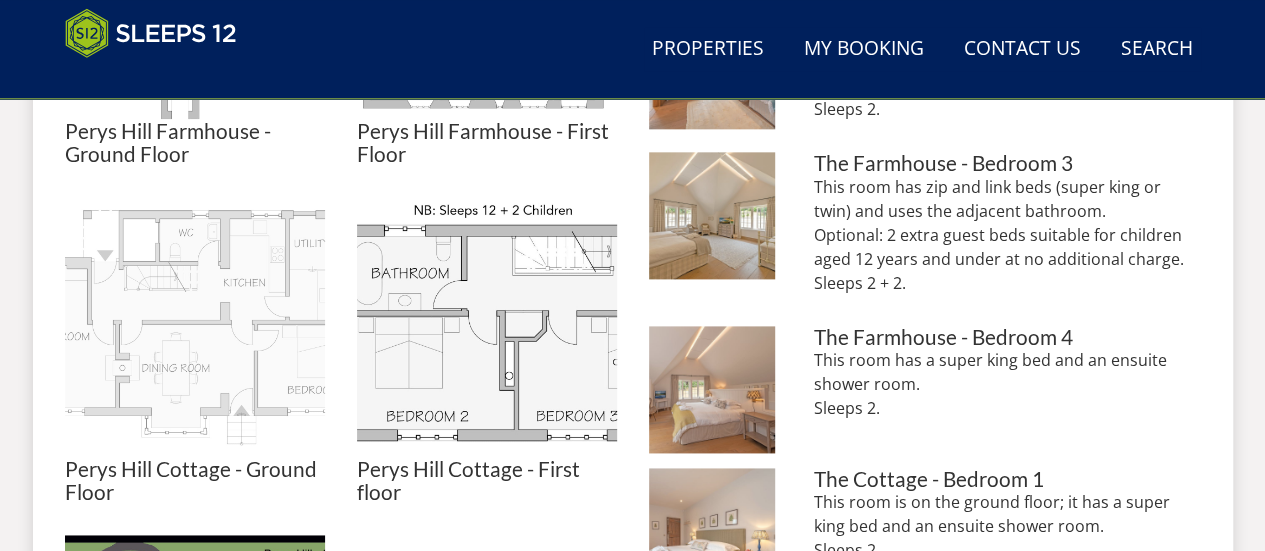 click at bounding box center (195, 328) 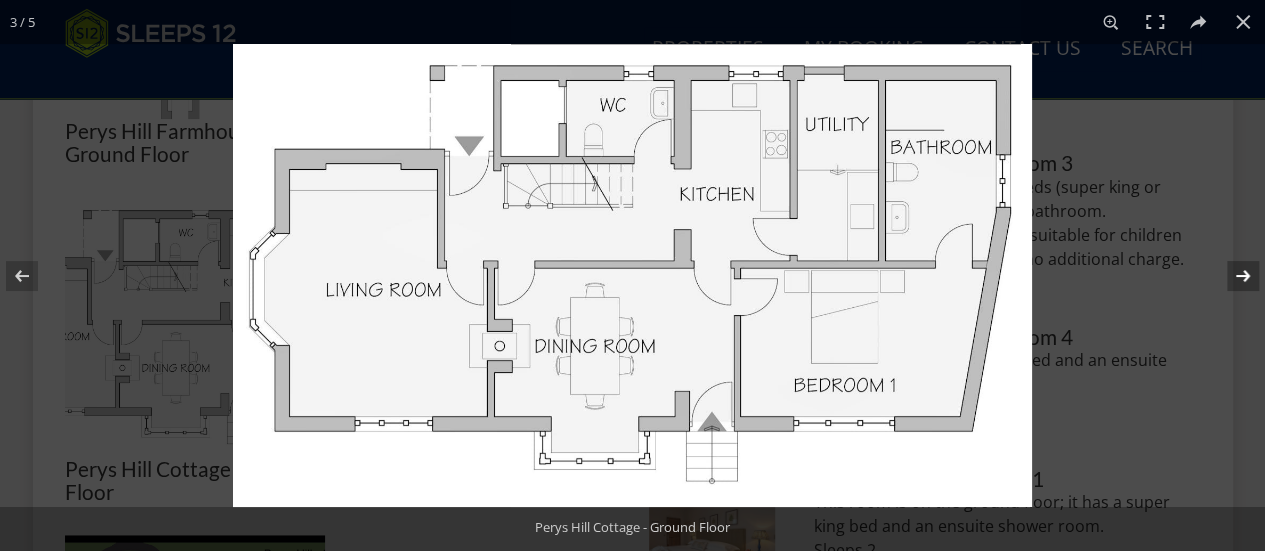 click at bounding box center [1230, 276] 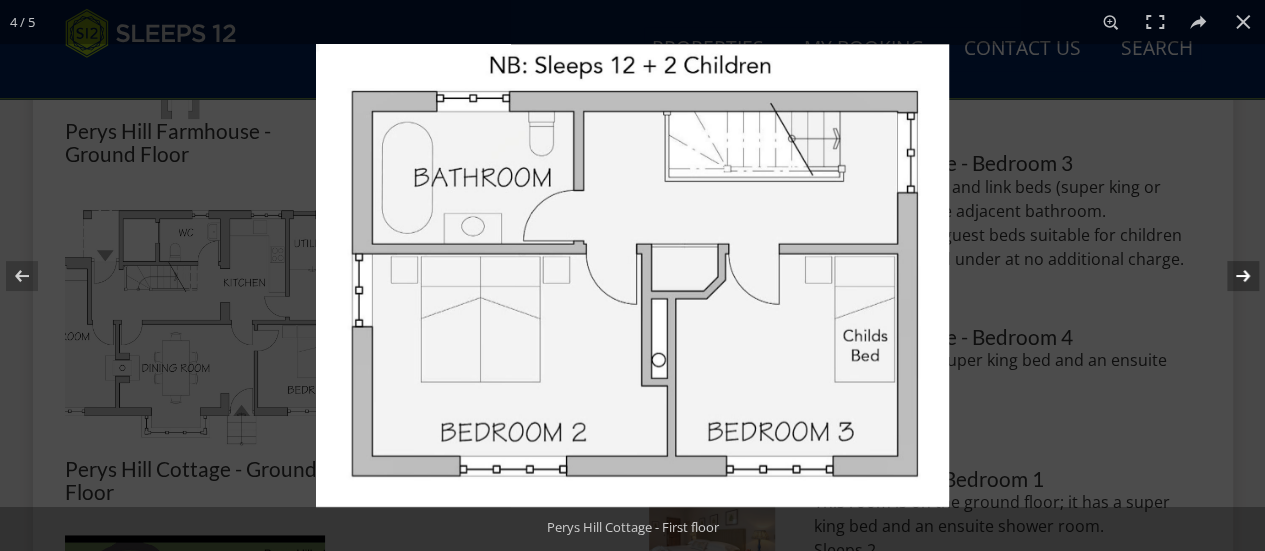click at bounding box center (1230, 276) 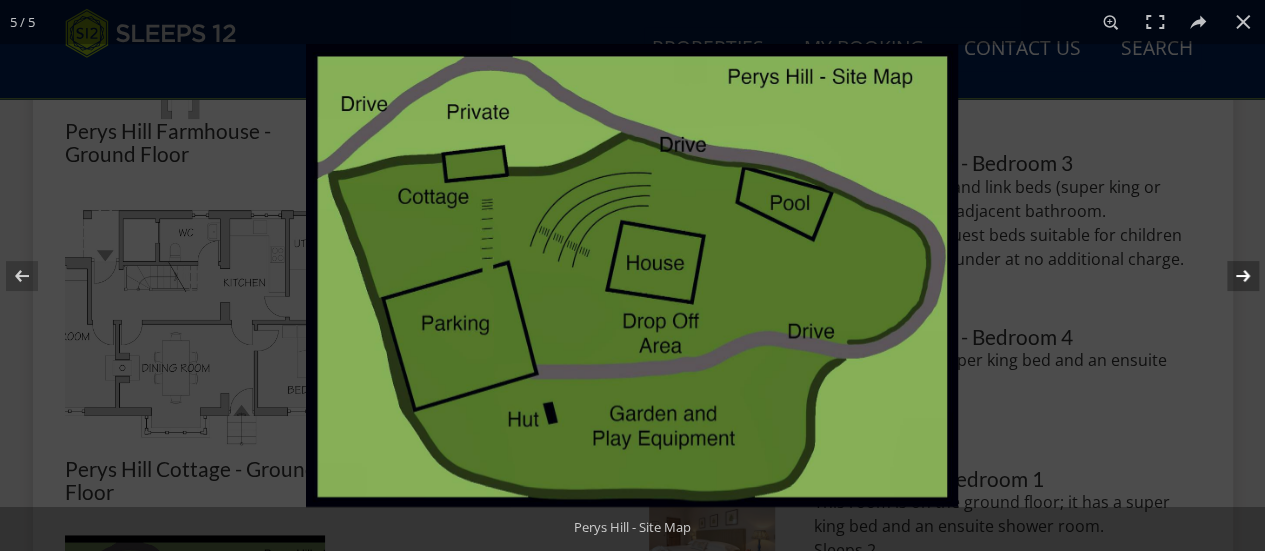 click at bounding box center [1230, 276] 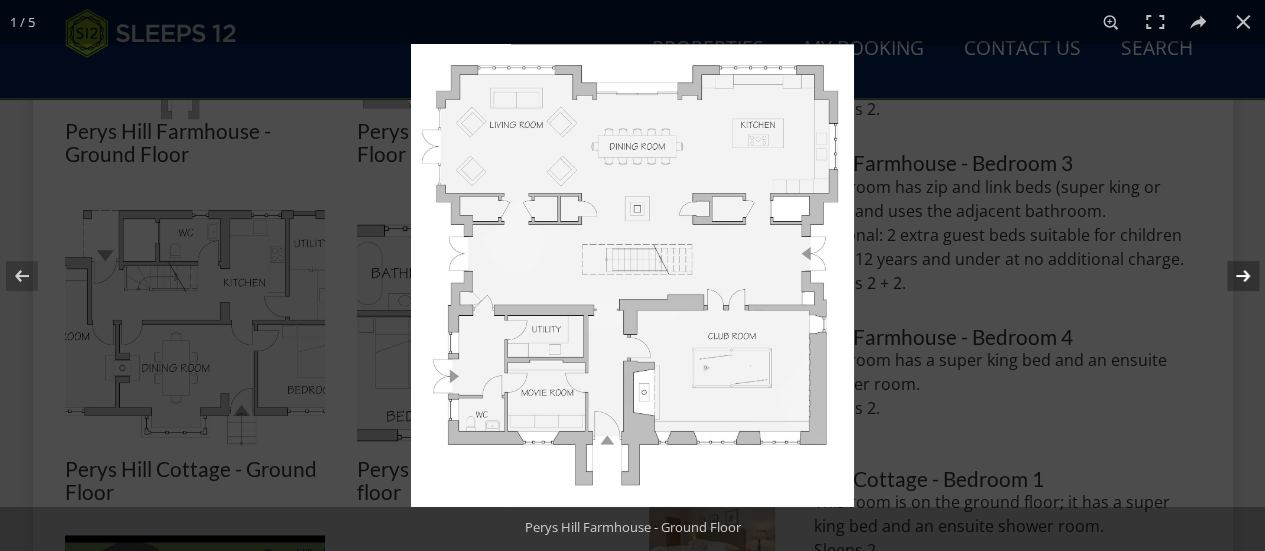 click at bounding box center [1230, 276] 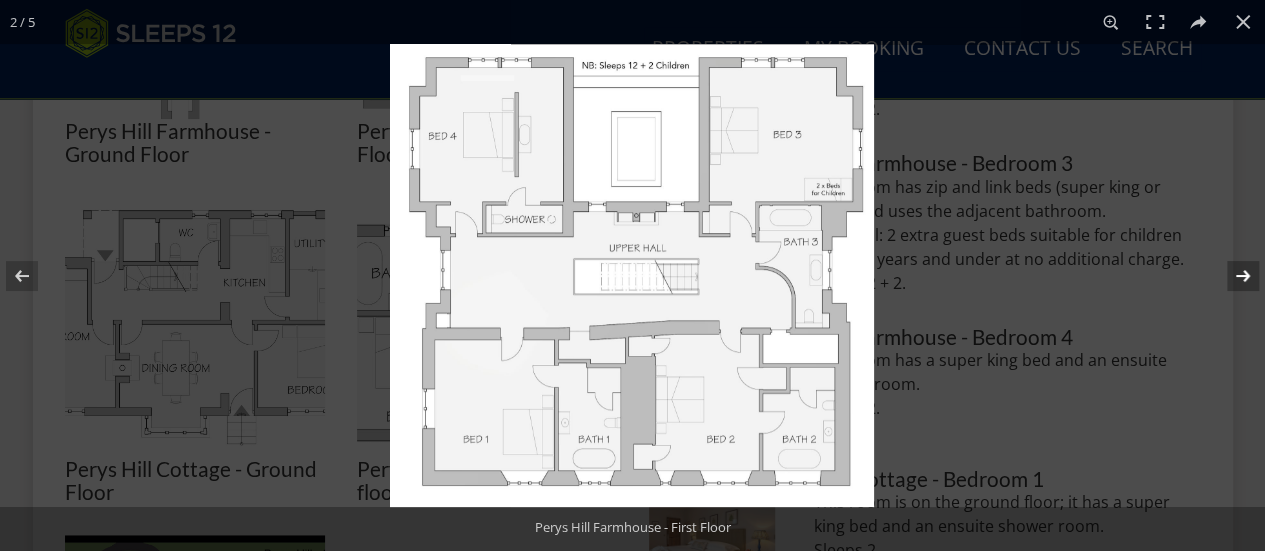 click at bounding box center (1230, 276) 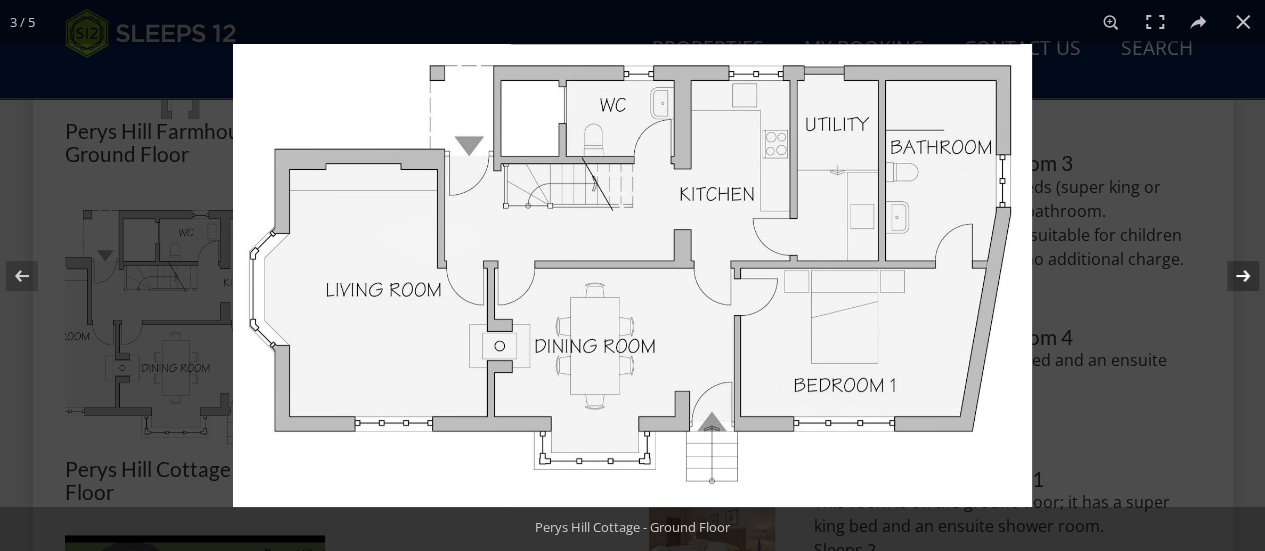 click at bounding box center (1230, 276) 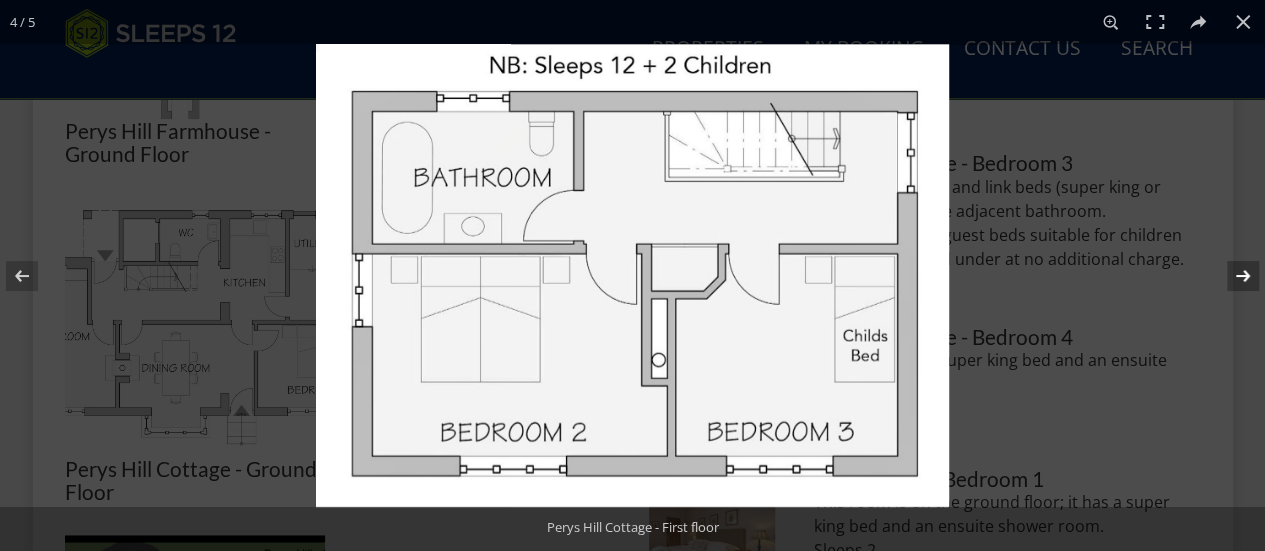 click at bounding box center [1230, 276] 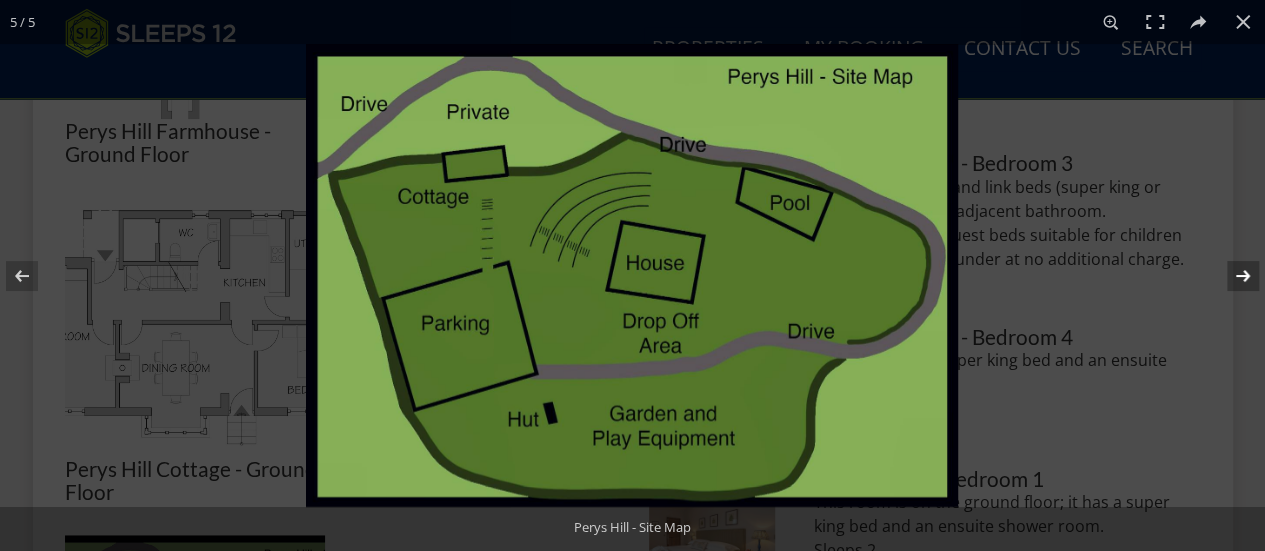 click at bounding box center (1230, 276) 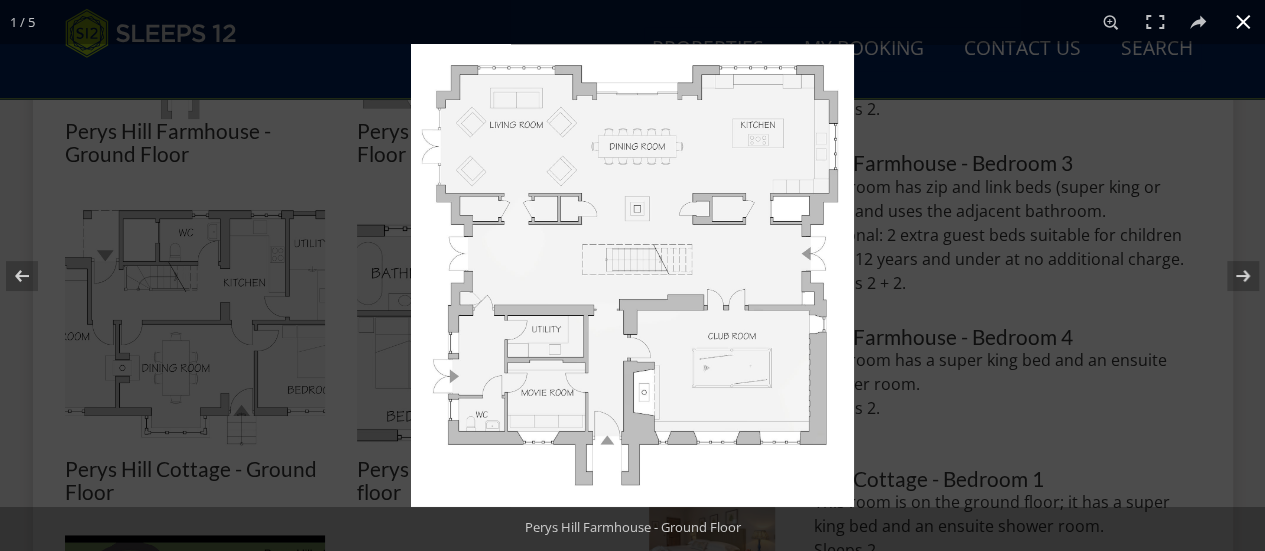 click at bounding box center [1043, 319] 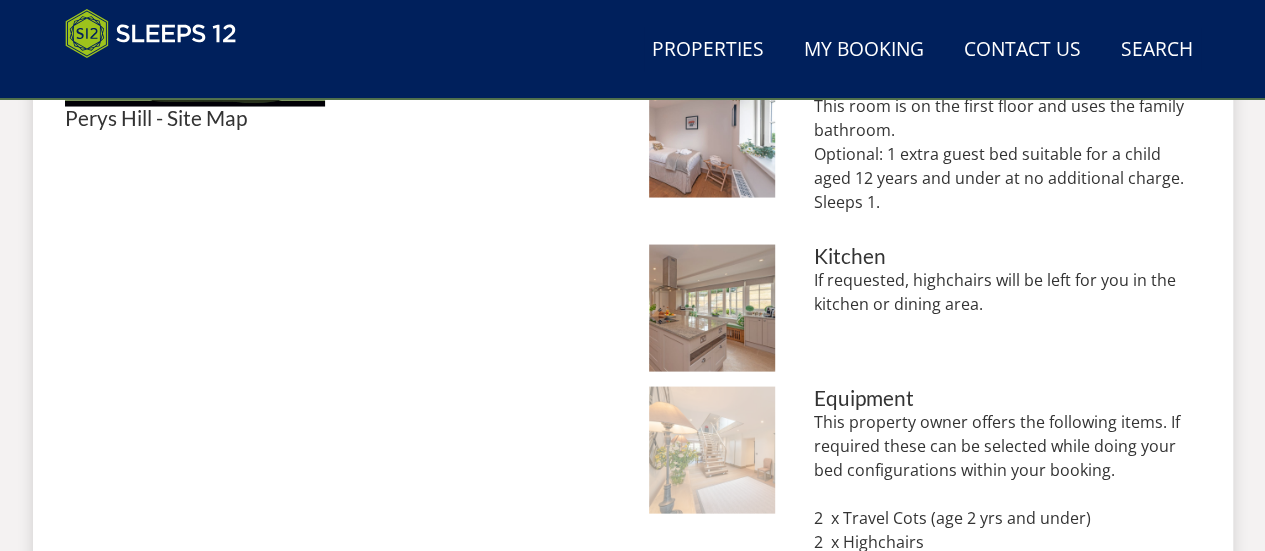 scroll, scrollTop: 1872, scrollLeft: 0, axis: vertical 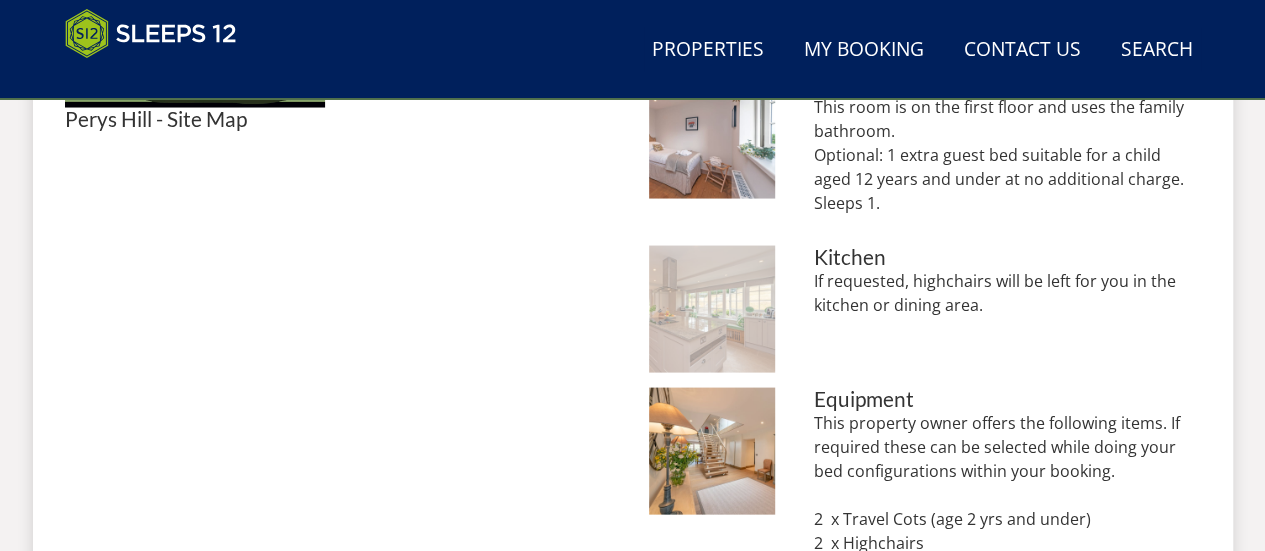 click at bounding box center (712, 308) 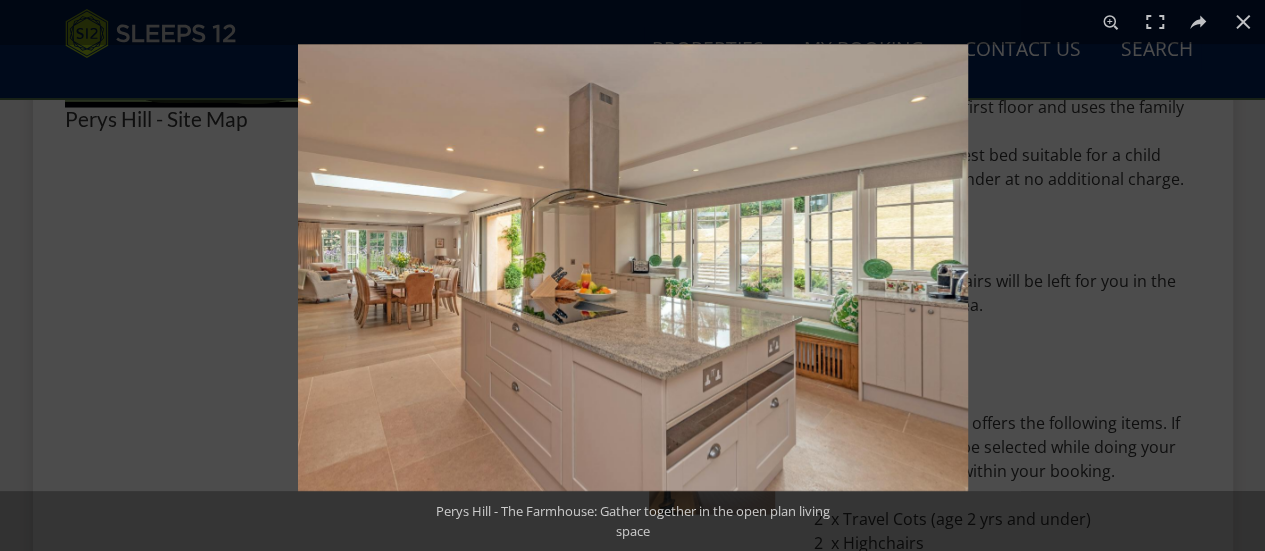 click at bounding box center (633, 267) 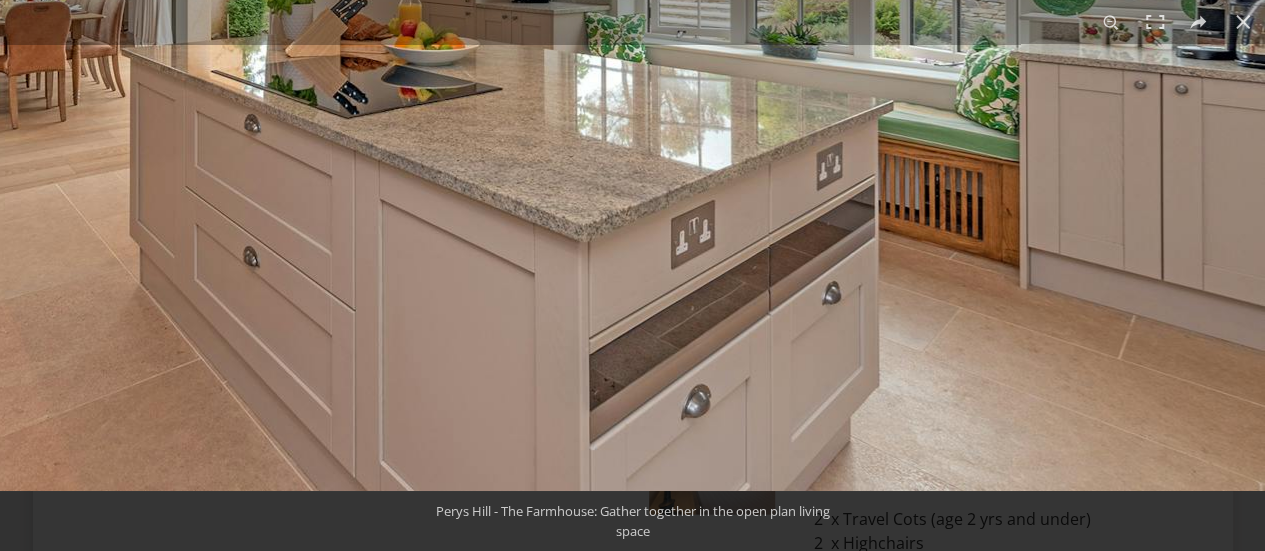 click at bounding box center [515, -10] 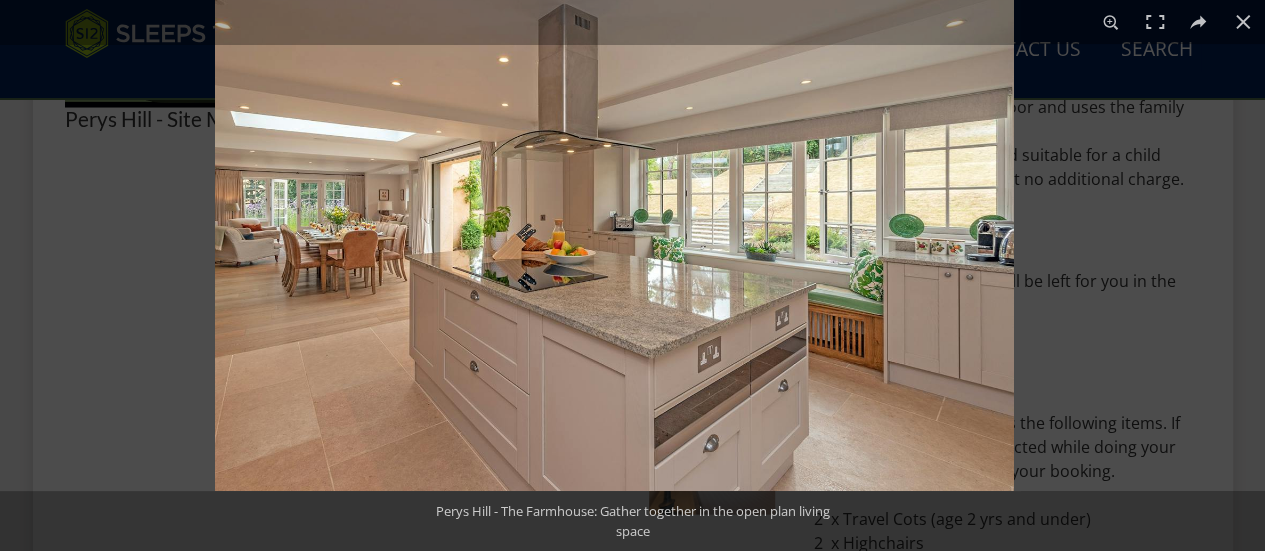 click at bounding box center [614, 224] 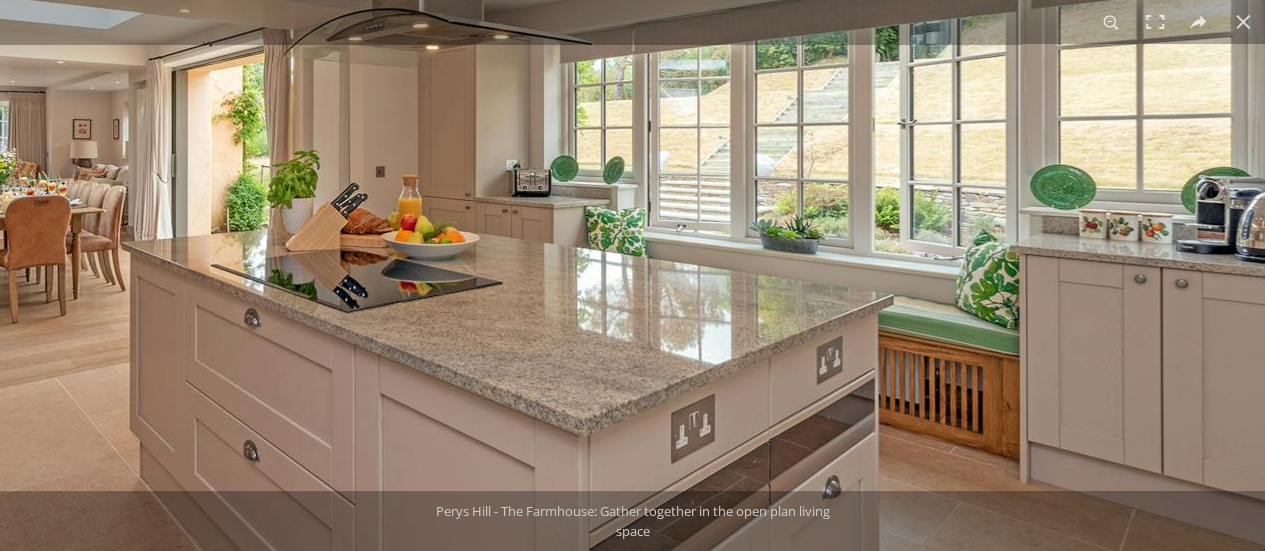 click at bounding box center [515, 184] 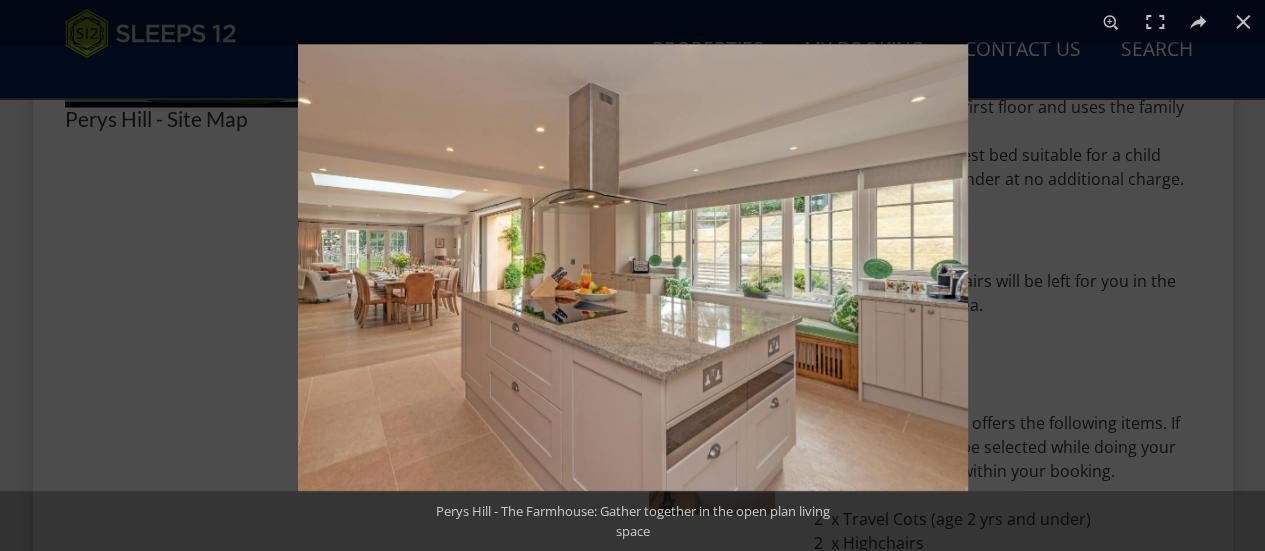 drag, startPoint x: 927, startPoint y: 291, endPoint x: 898, endPoint y: 339, distance: 56.0803 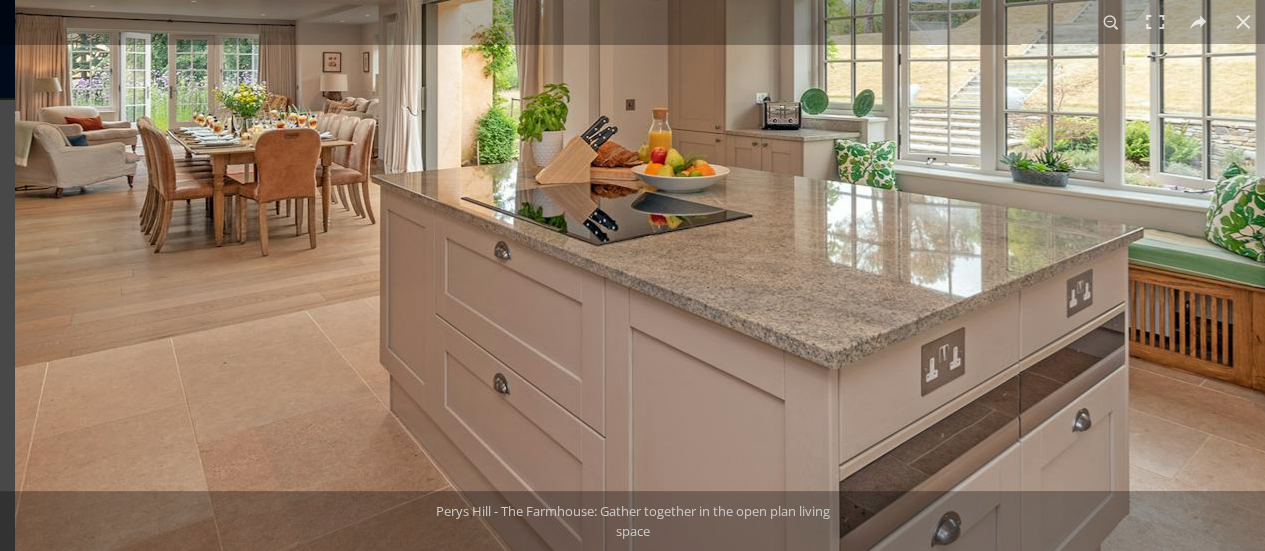 drag, startPoint x: 1074, startPoint y: 282, endPoint x: 1279, endPoint y: 221, distance: 213.88315 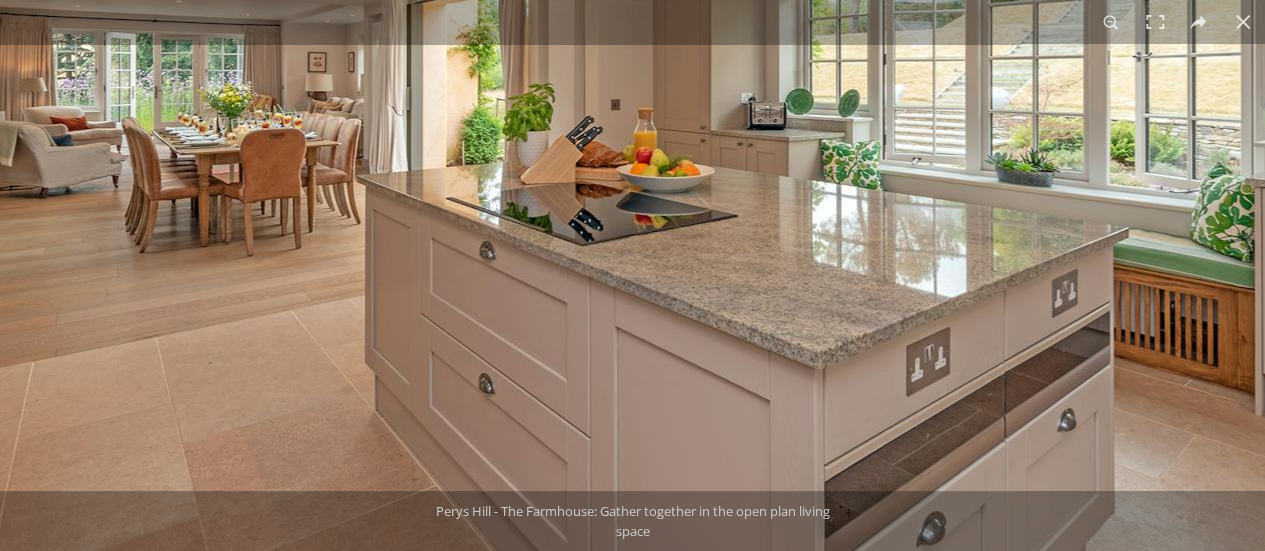click at bounding box center (750, 117) 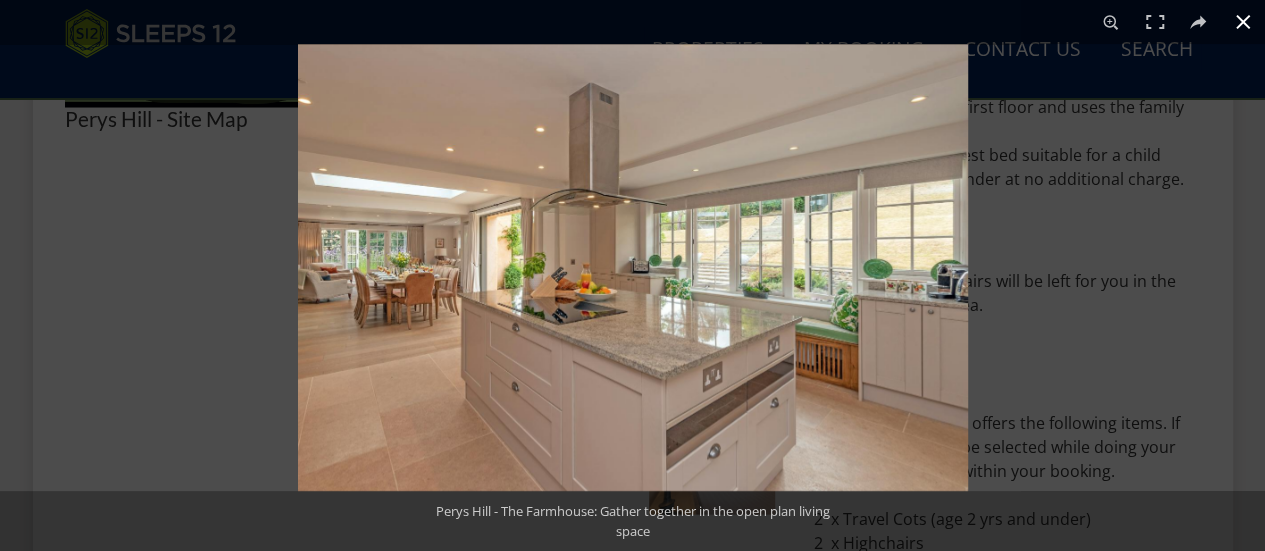 click at bounding box center (1243, 22) 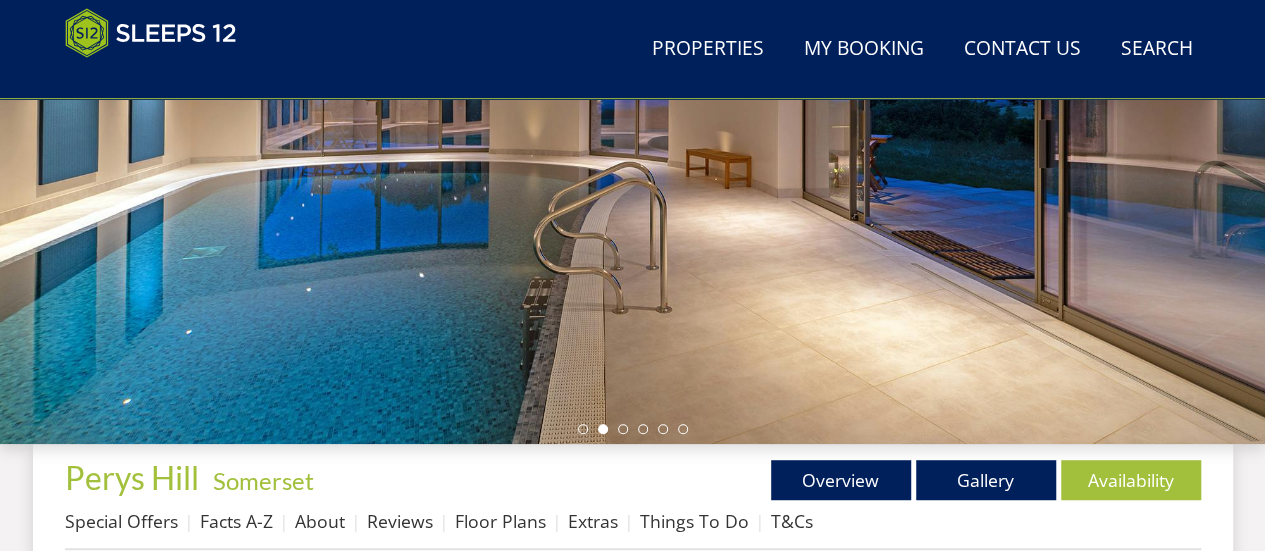 scroll, scrollTop: 603, scrollLeft: 0, axis: vertical 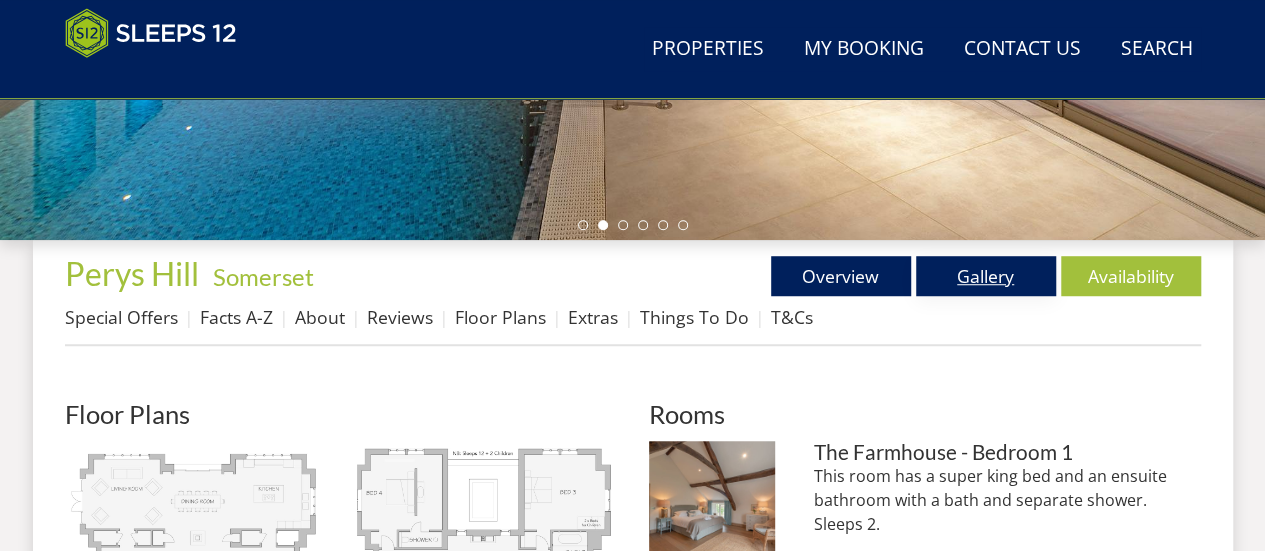 click on "Gallery" at bounding box center (986, 276) 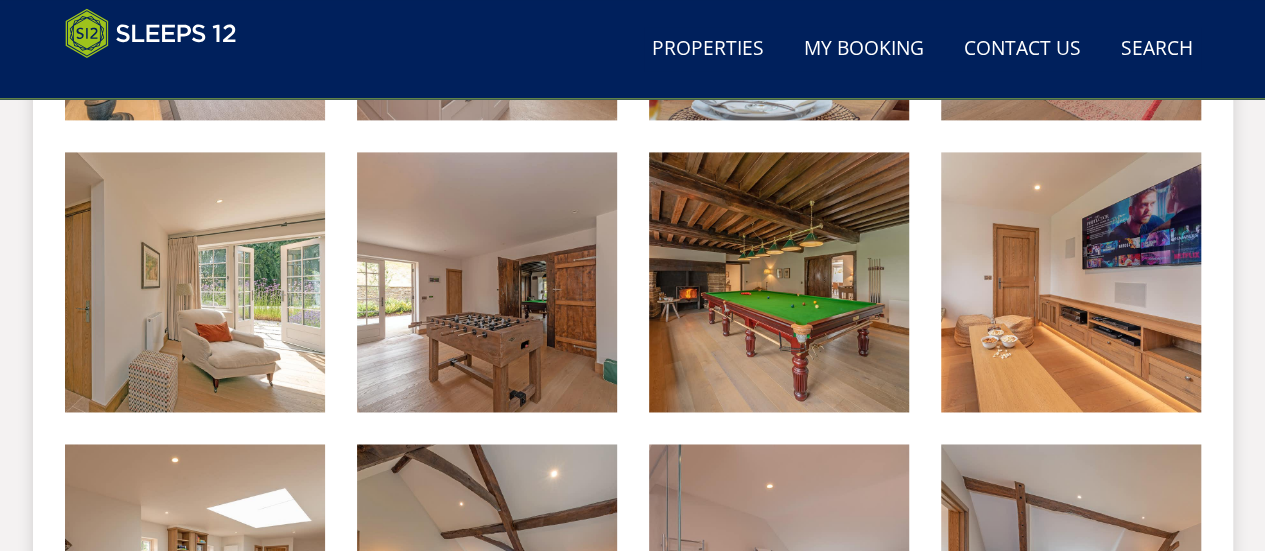 scroll, scrollTop: 1412, scrollLeft: 0, axis: vertical 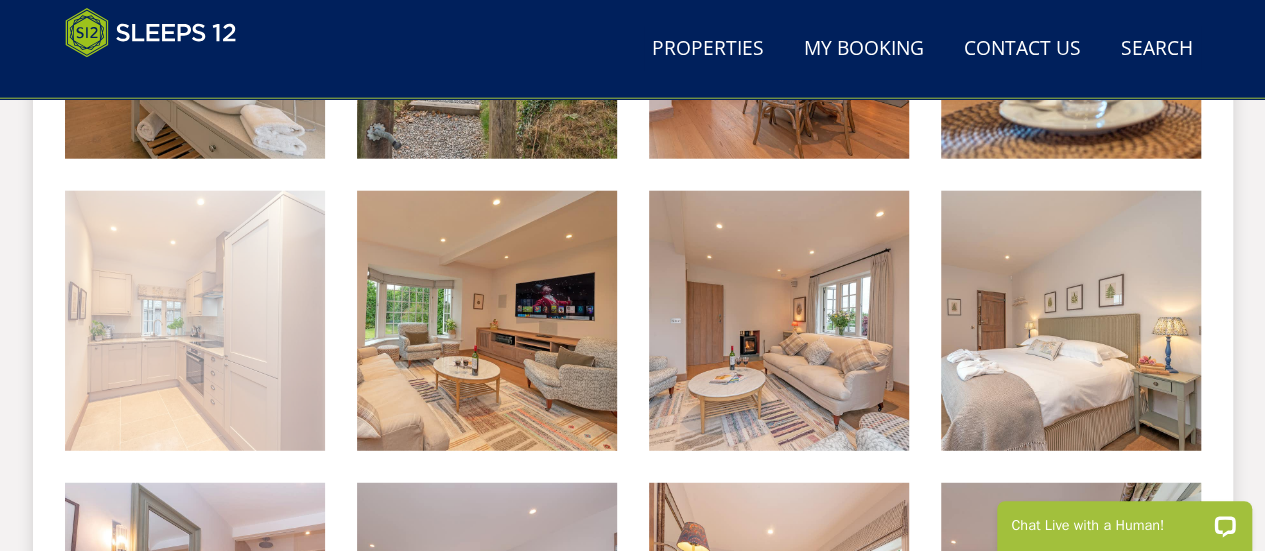 click at bounding box center (195, 321) 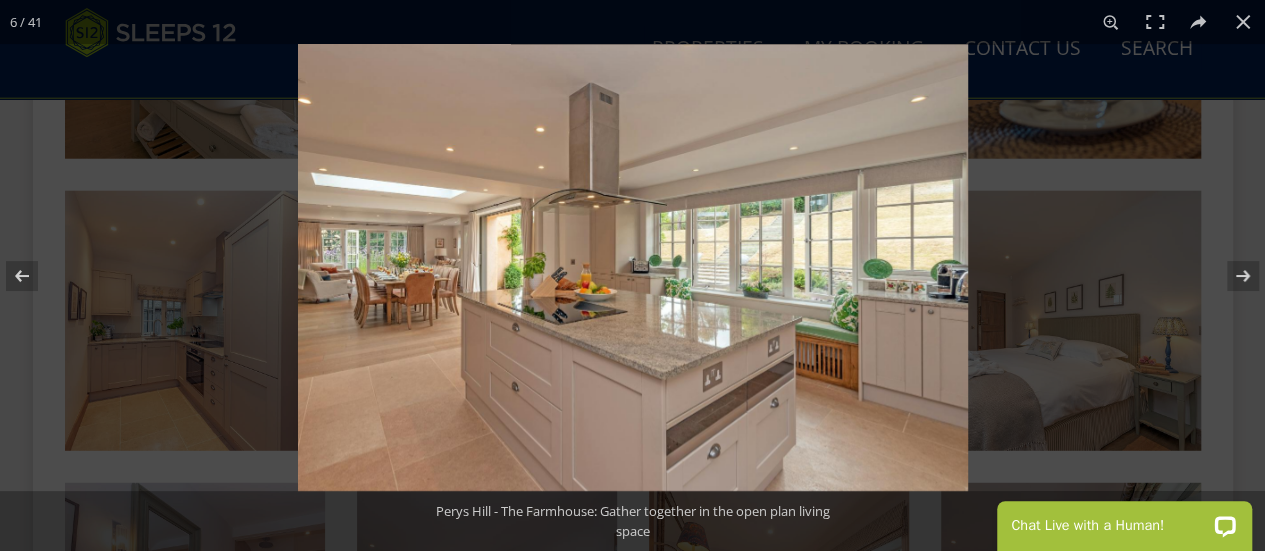 click at bounding box center (633, 267) 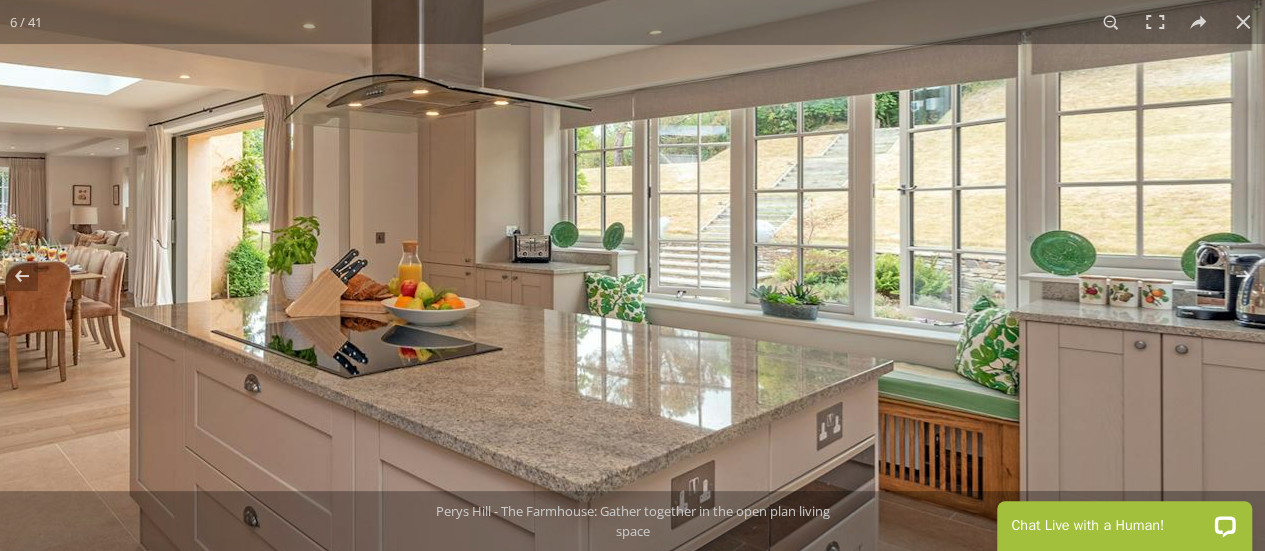 click at bounding box center (515, 250) 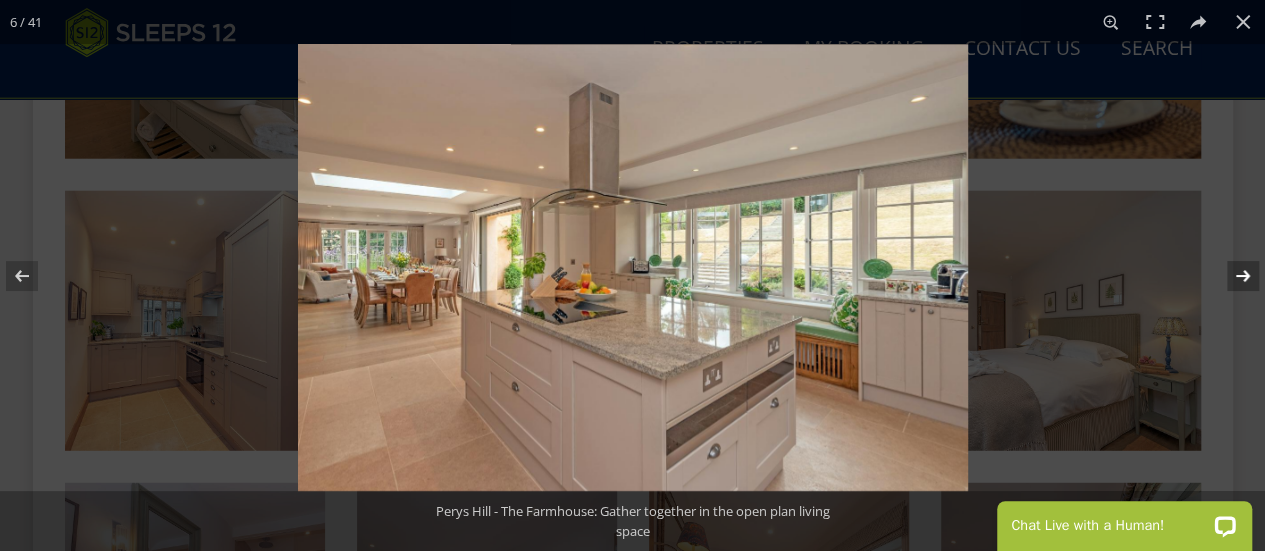 click at bounding box center [1230, 276] 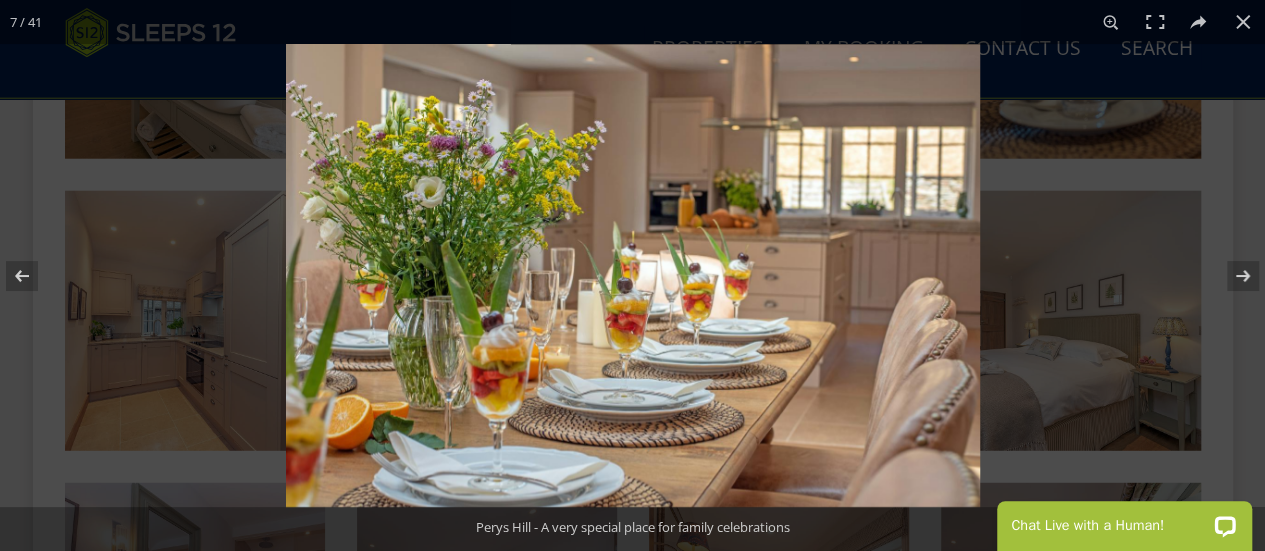 click at bounding box center [633, 275] 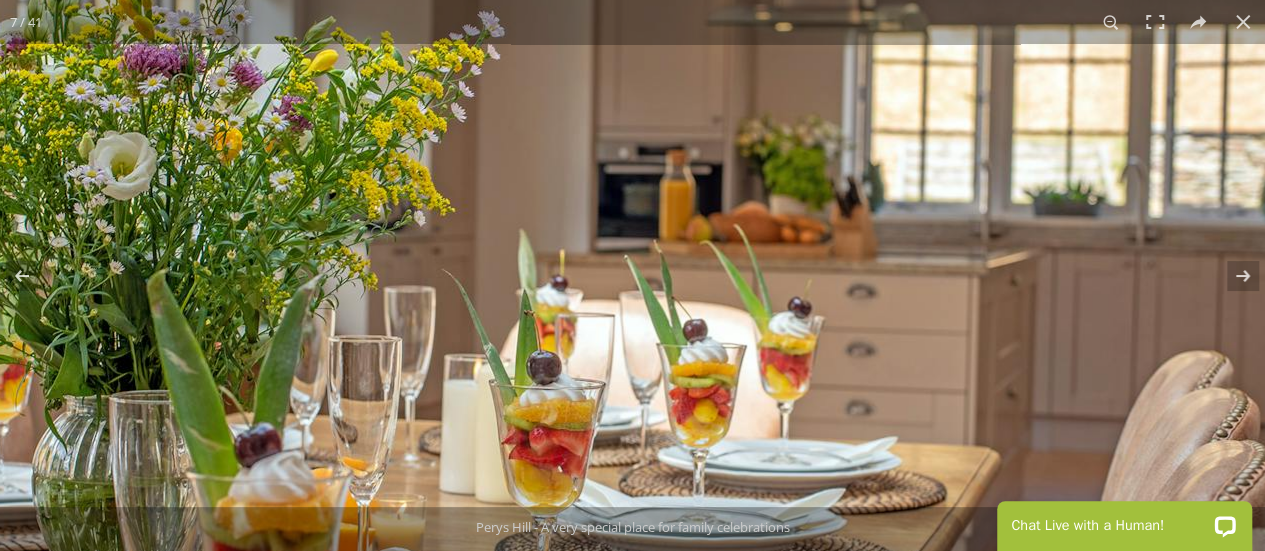 click at bounding box center [562, 346] 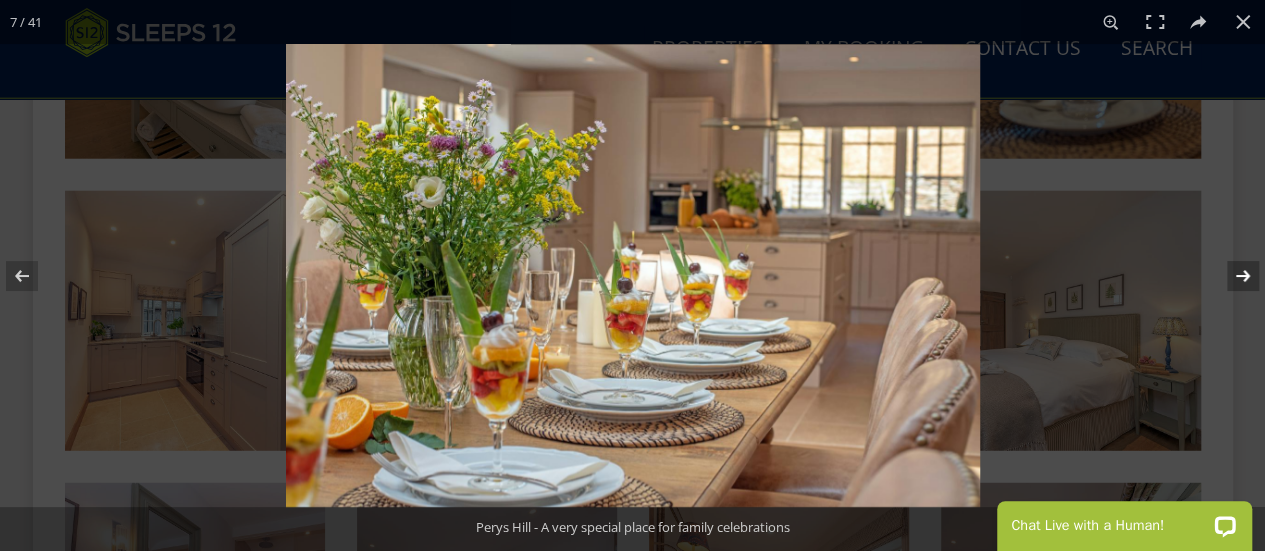click at bounding box center (1230, 276) 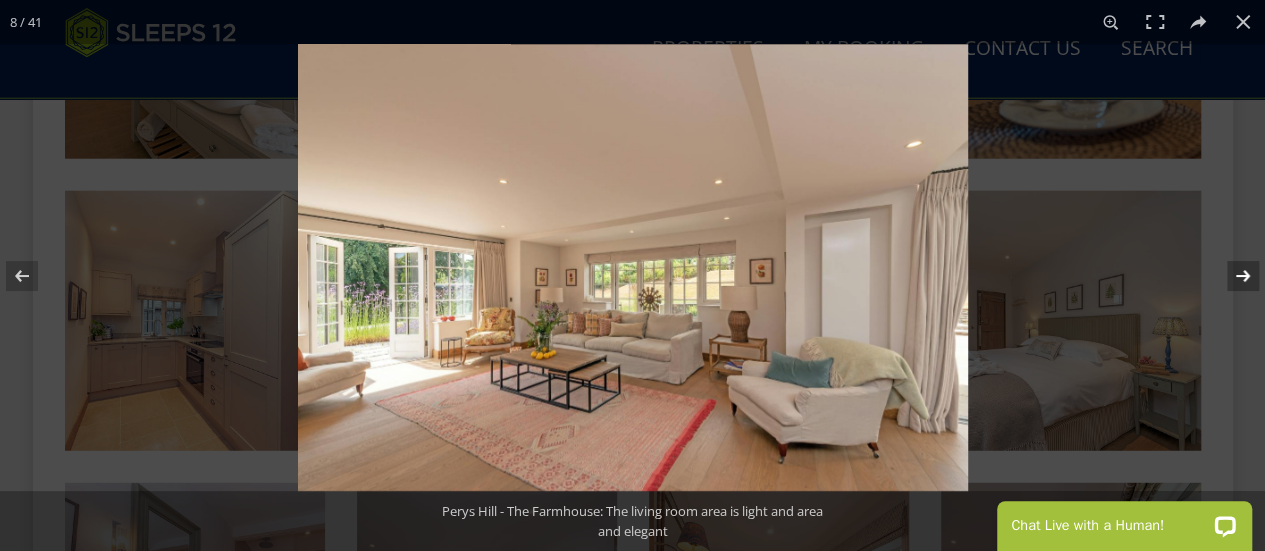 click at bounding box center [1230, 276] 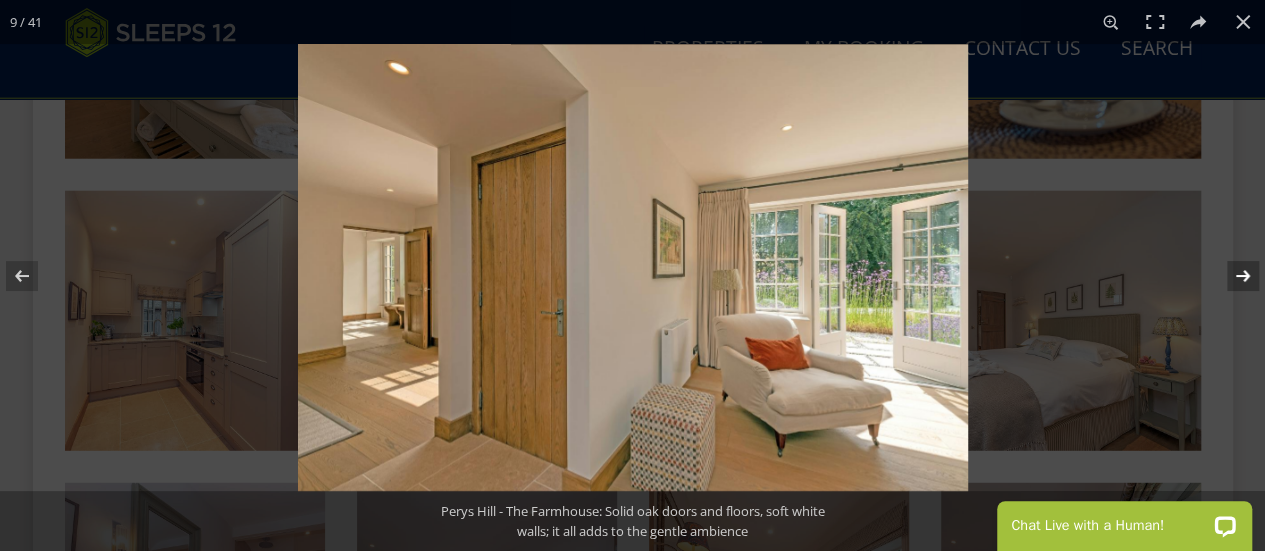 click at bounding box center [1230, 276] 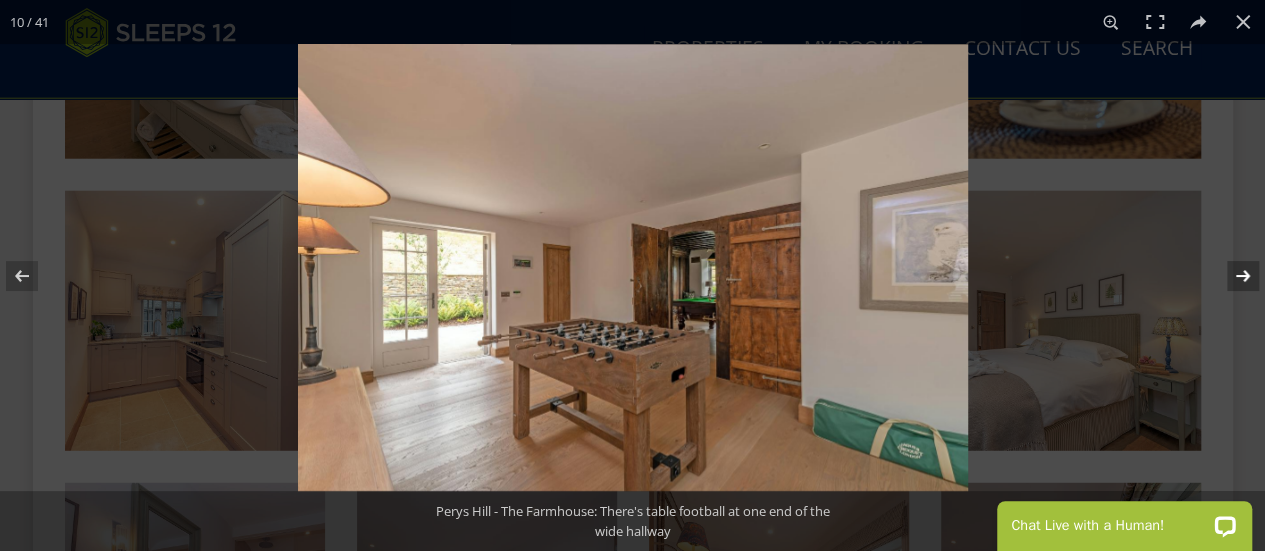 click at bounding box center [1230, 276] 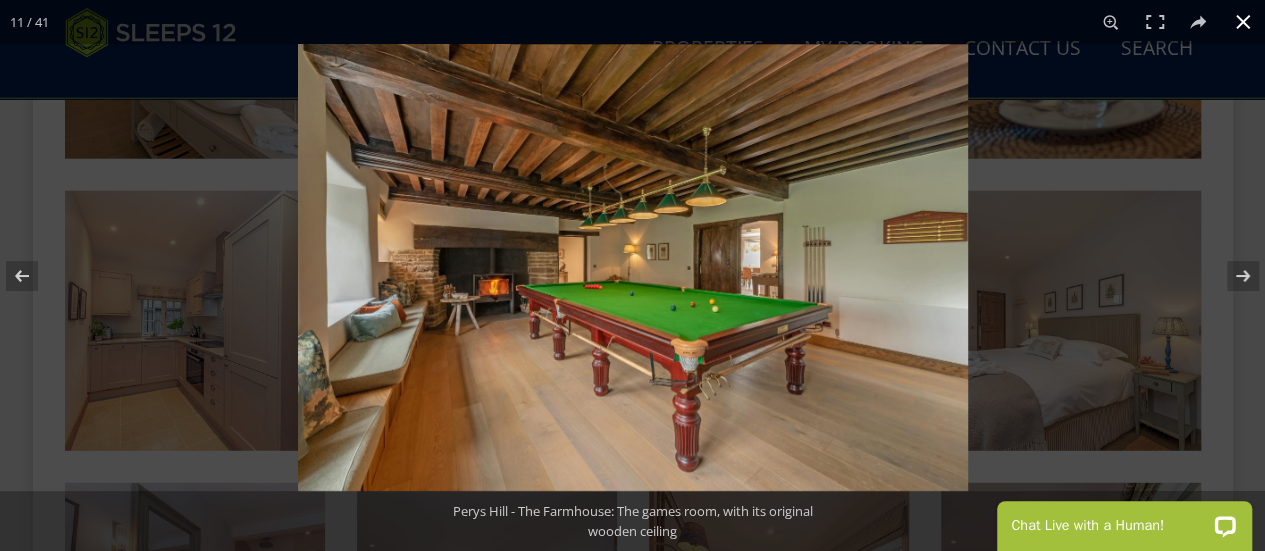 click at bounding box center [930, 319] 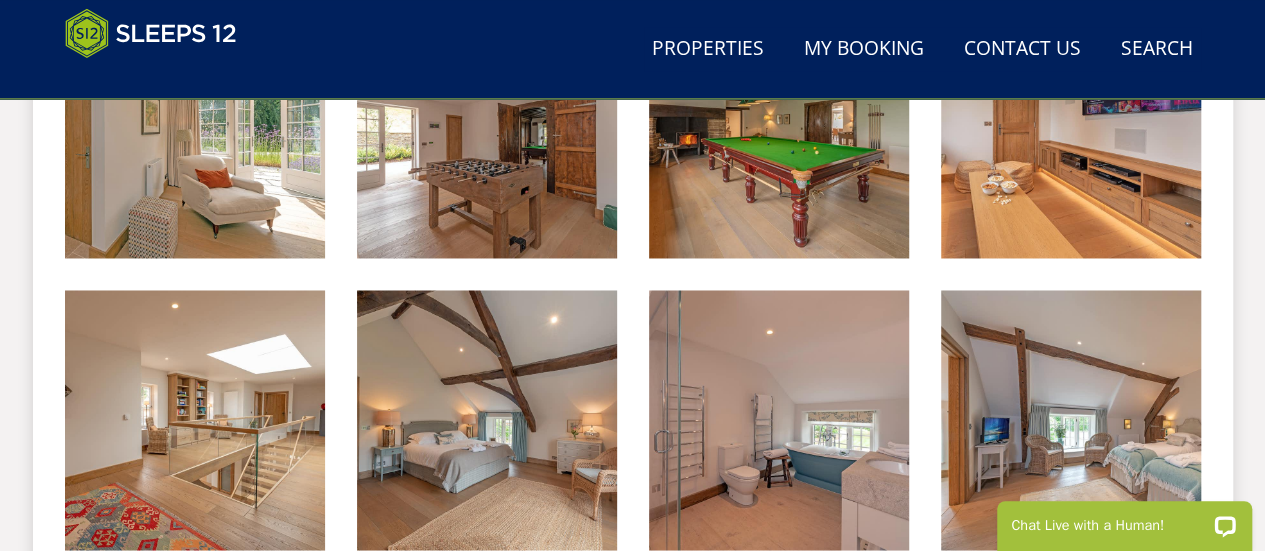 scroll, scrollTop: 1550, scrollLeft: 0, axis: vertical 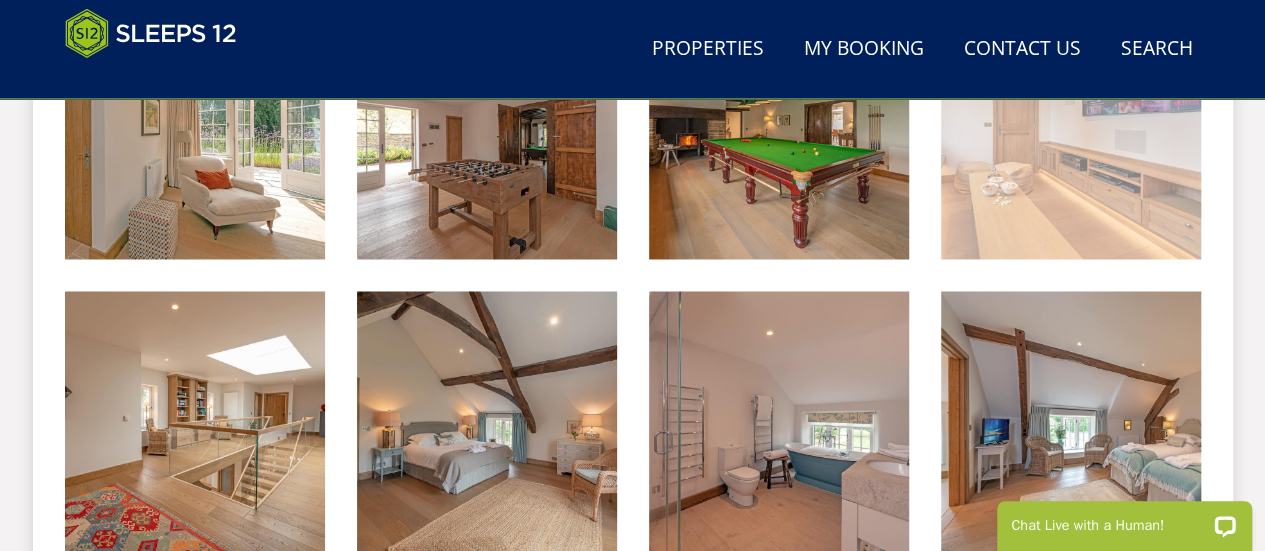 click at bounding box center [1071, 129] 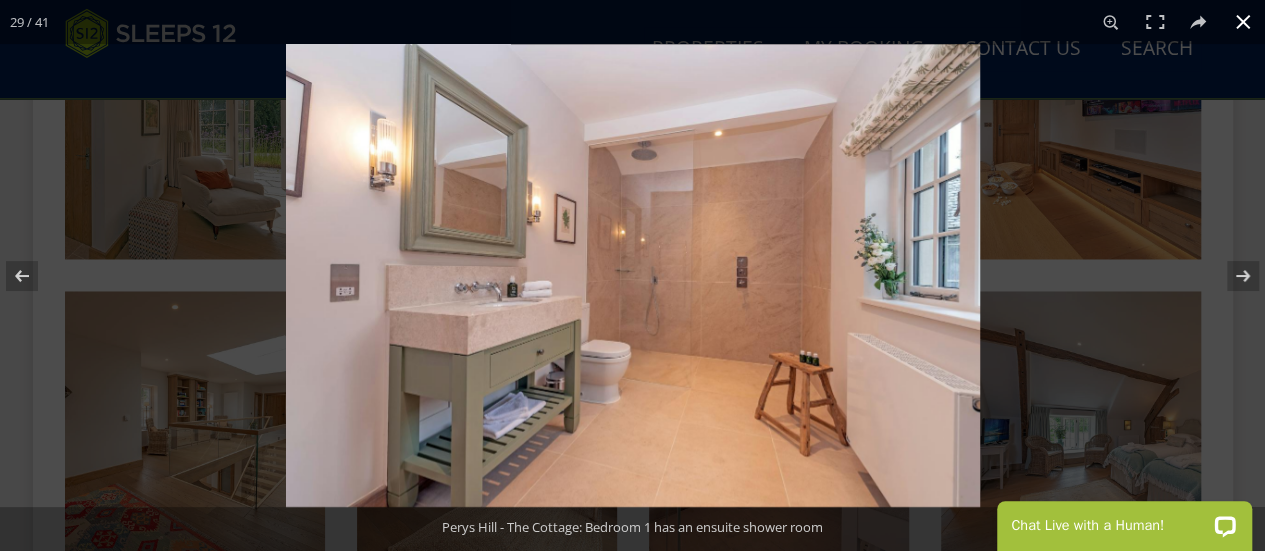 click at bounding box center [1243, 22] 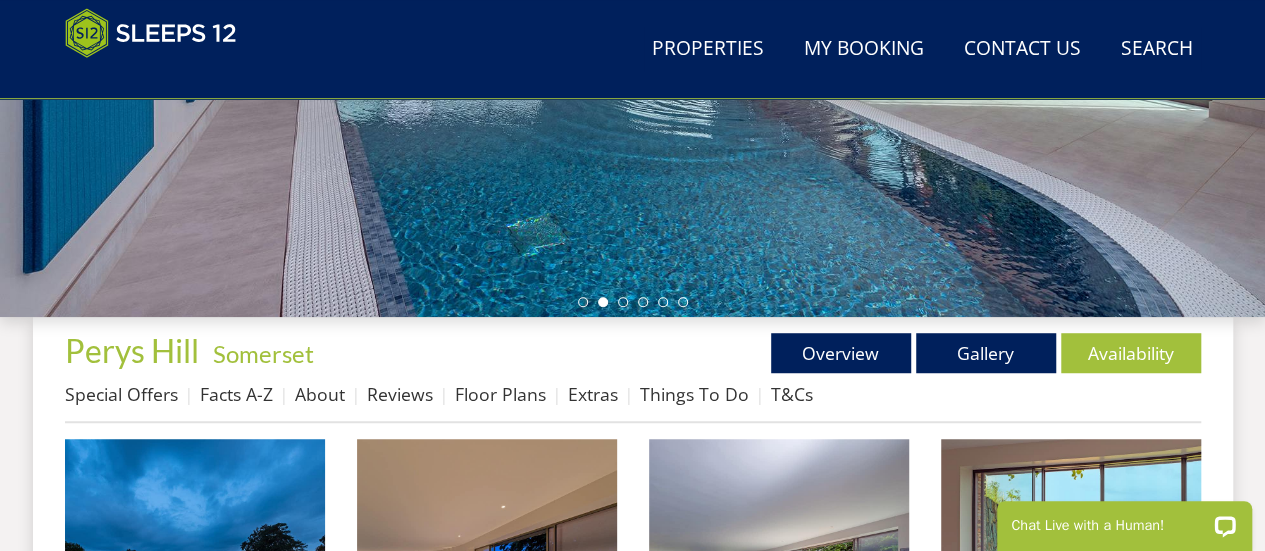 scroll, scrollTop: 527, scrollLeft: 0, axis: vertical 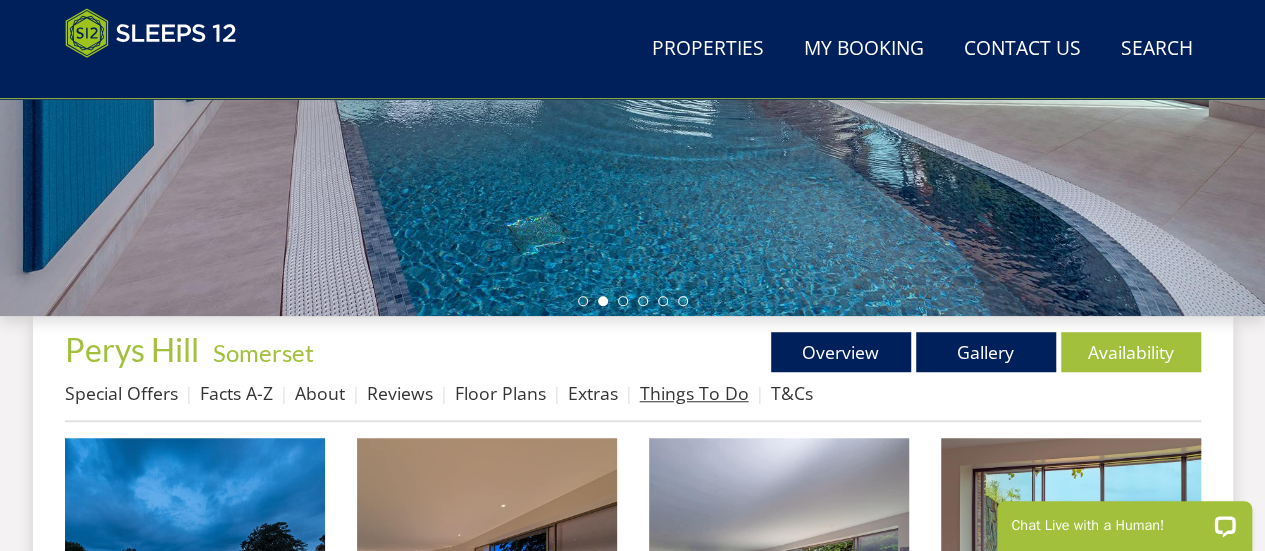 click on "Things To Do" at bounding box center [694, 393] 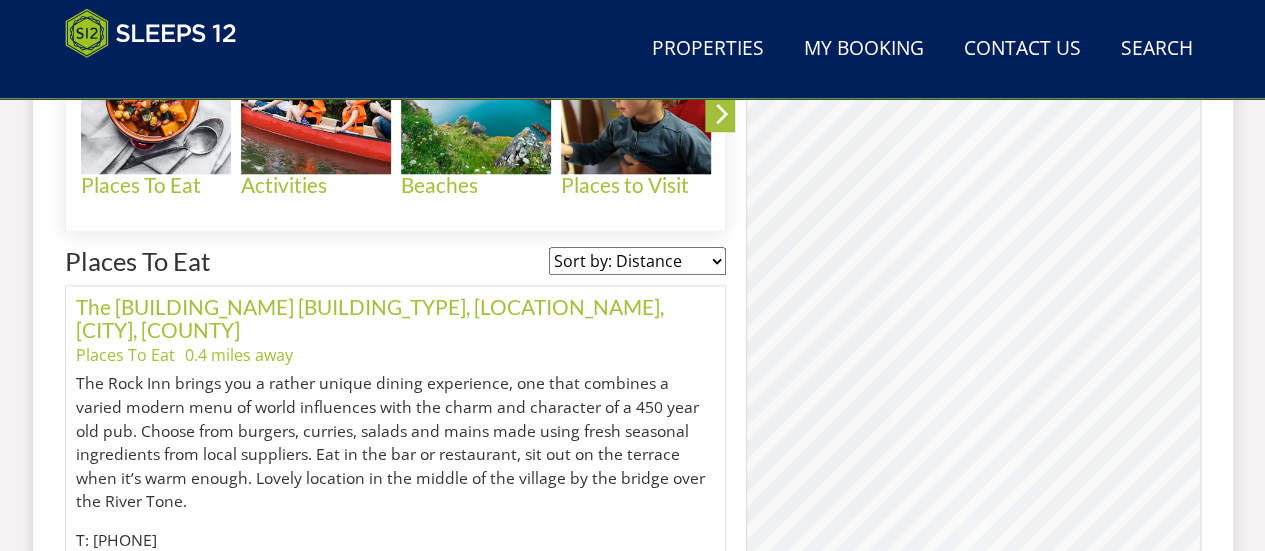 scroll, scrollTop: 1003, scrollLeft: 0, axis: vertical 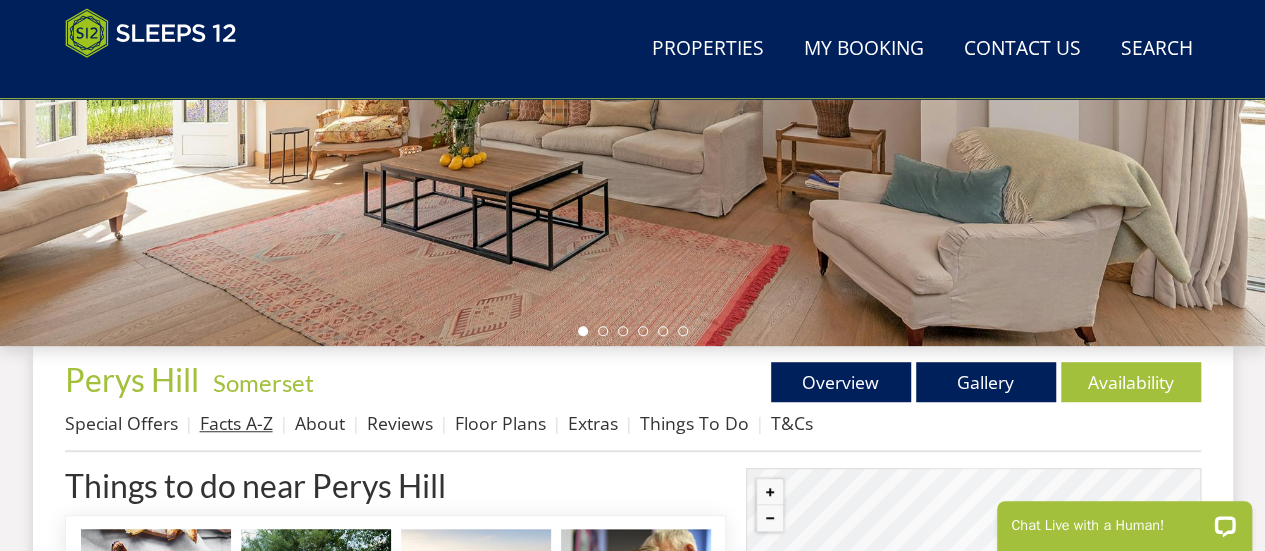 click on "Facts A-Z" at bounding box center [236, 423] 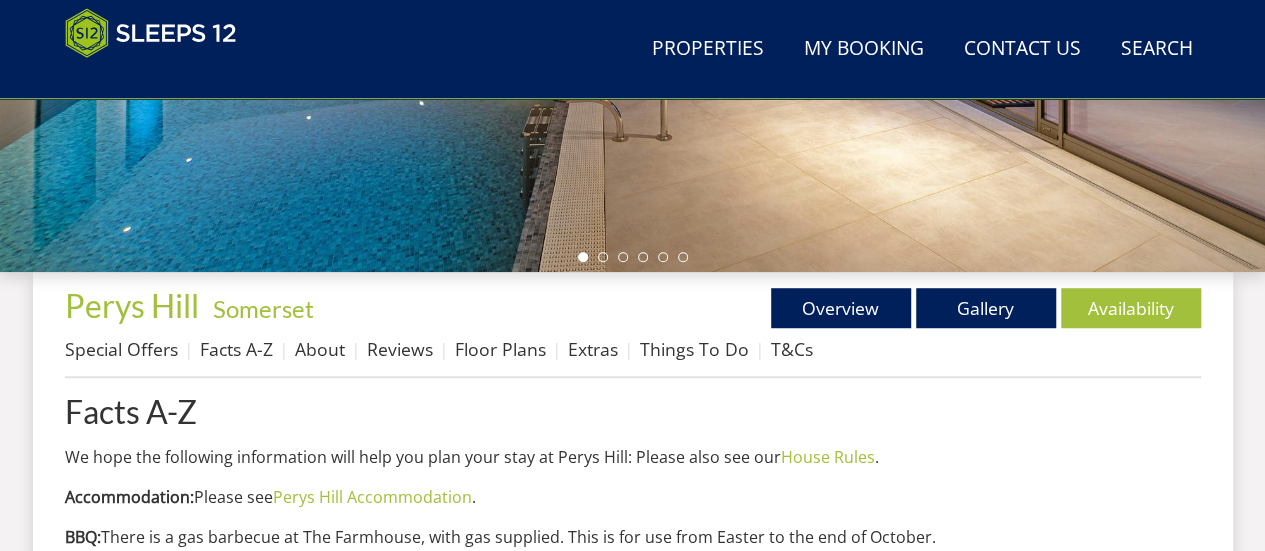scroll, scrollTop: 573, scrollLeft: 0, axis: vertical 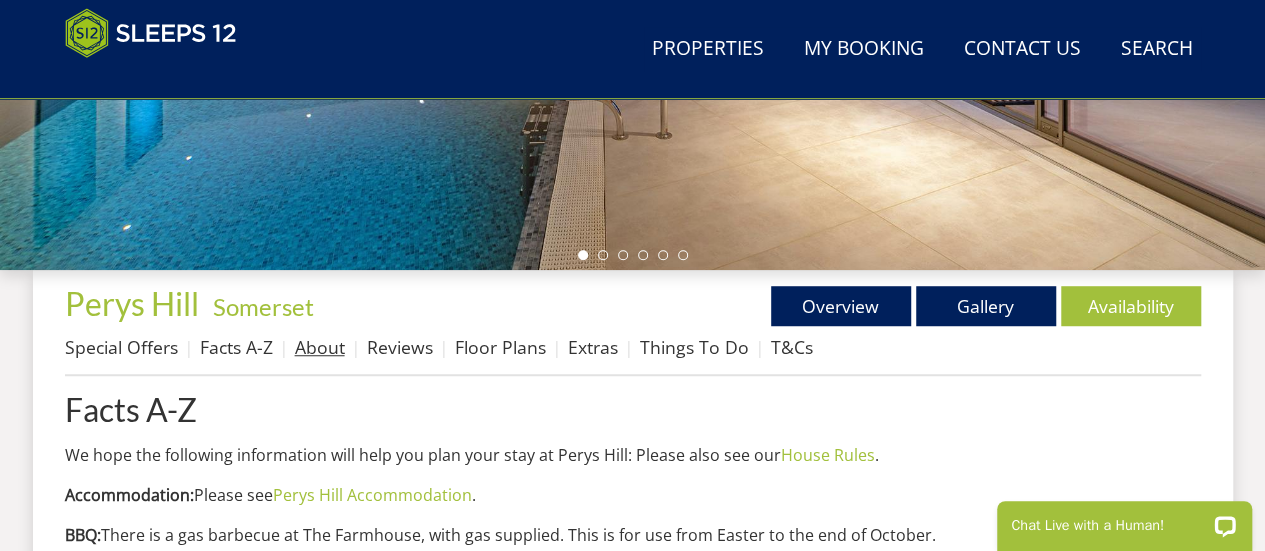 click on "About" at bounding box center [320, 347] 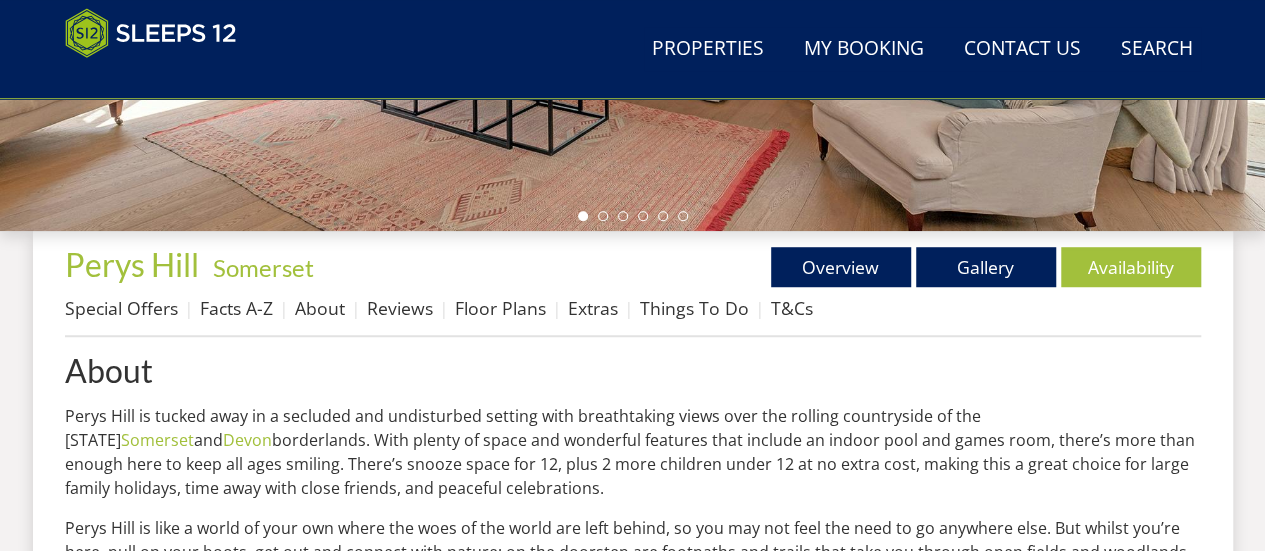 scroll, scrollTop: 614, scrollLeft: 0, axis: vertical 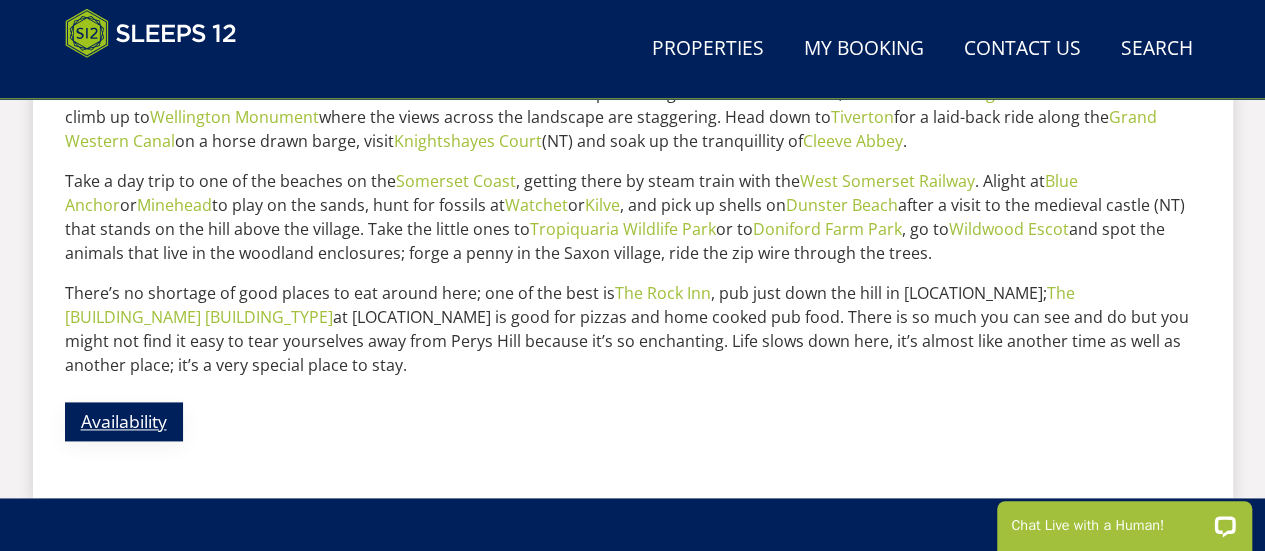 click on "Availability" at bounding box center (124, 421) 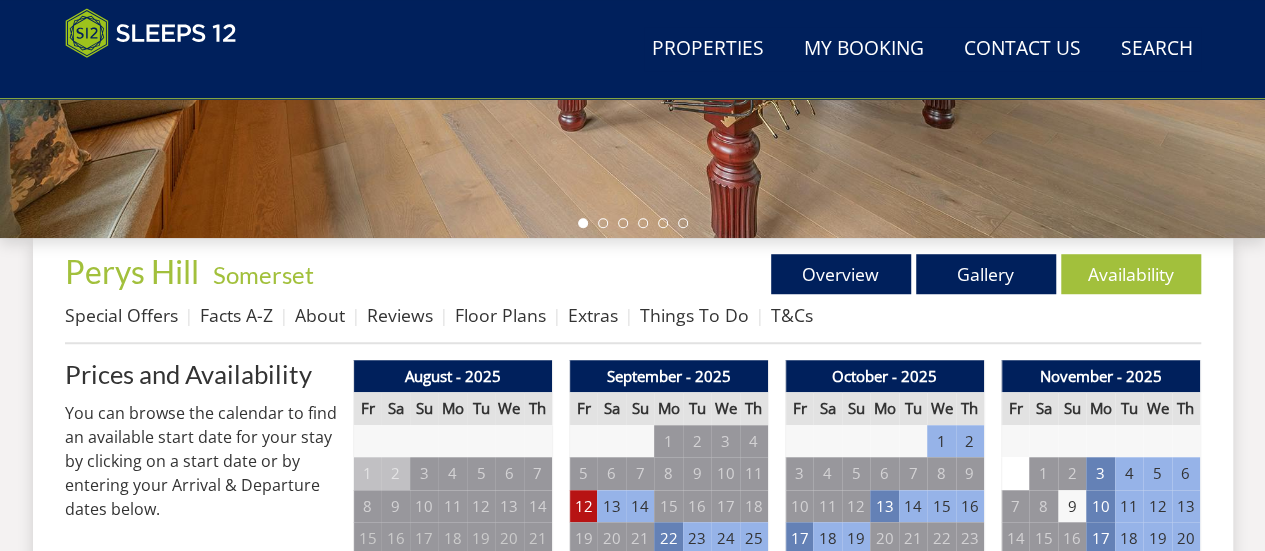 scroll, scrollTop: 739, scrollLeft: 0, axis: vertical 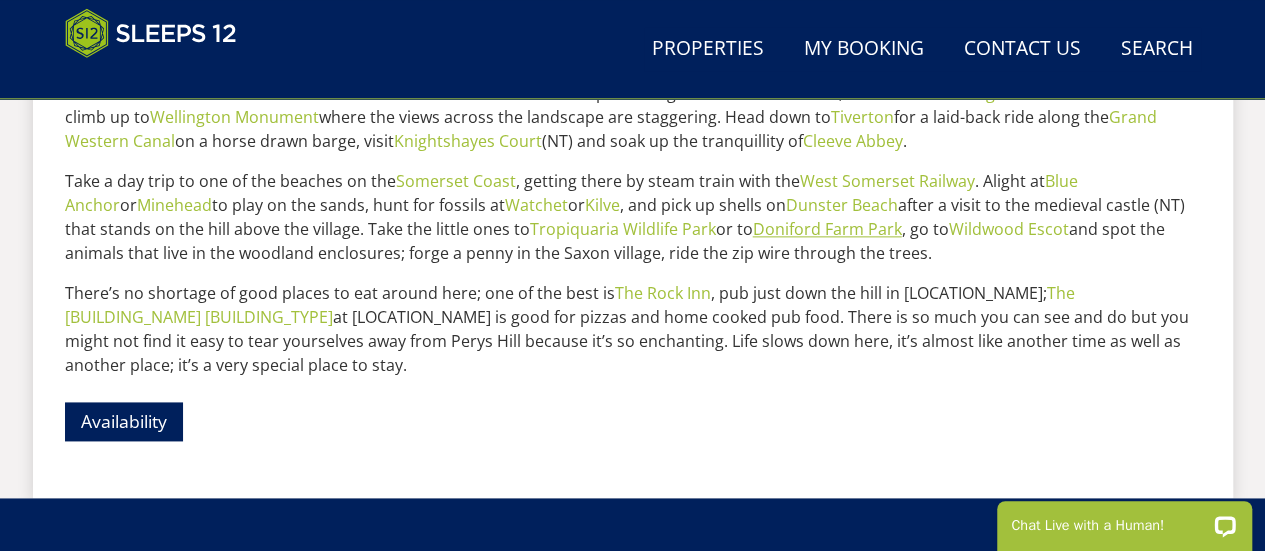 click on "Doniford Farm Park" at bounding box center (827, 229) 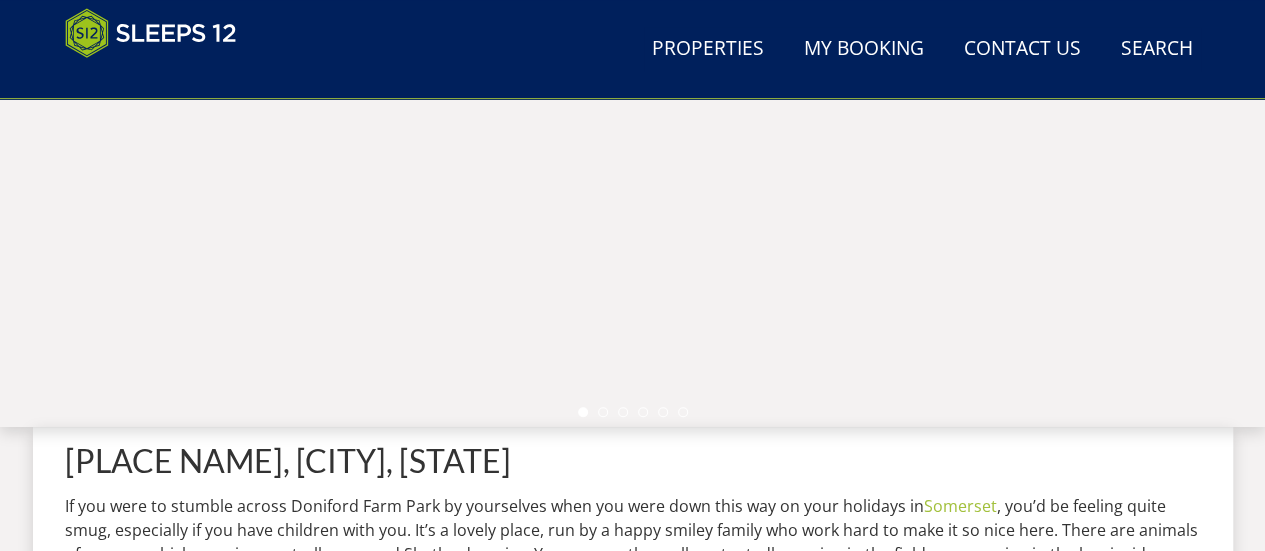 scroll, scrollTop: 306, scrollLeft: 0, axis: vertical 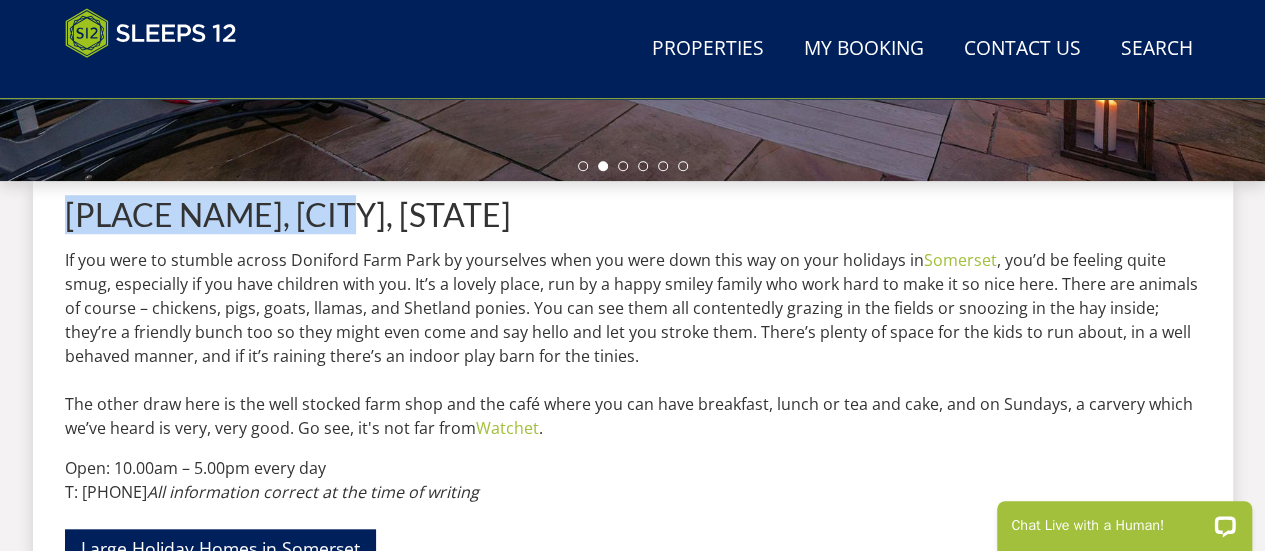 drag, startPoint x: 336, startPoint y: 211, endPoint x: 63, endPoint y: 203, distance: 273.1172 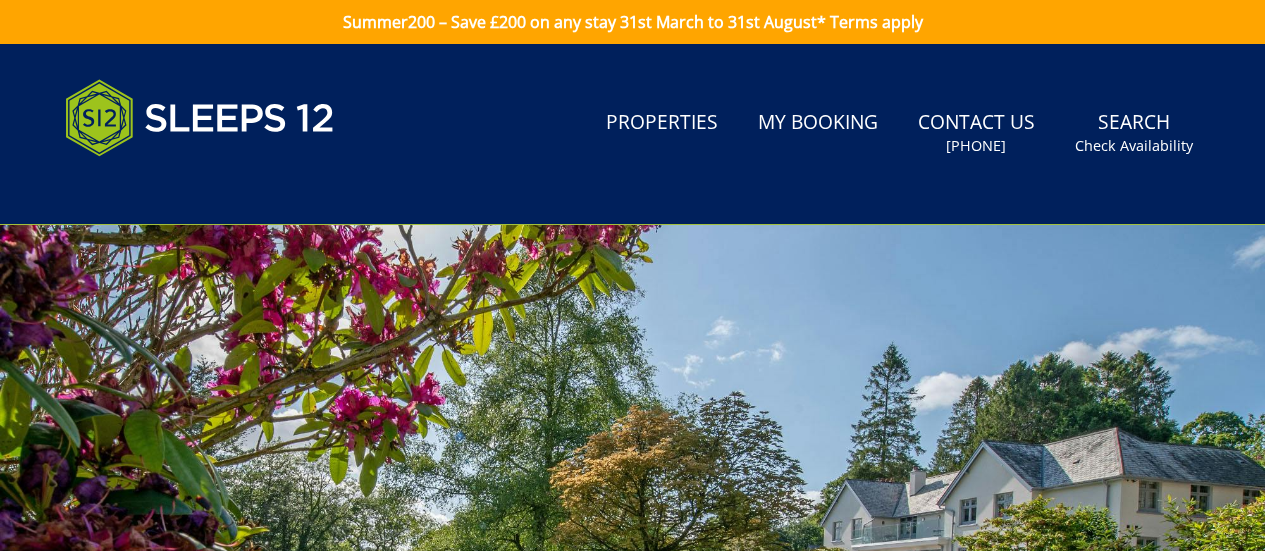 scroll, scrollTop: 0, scrollLeft: 0, axis: both 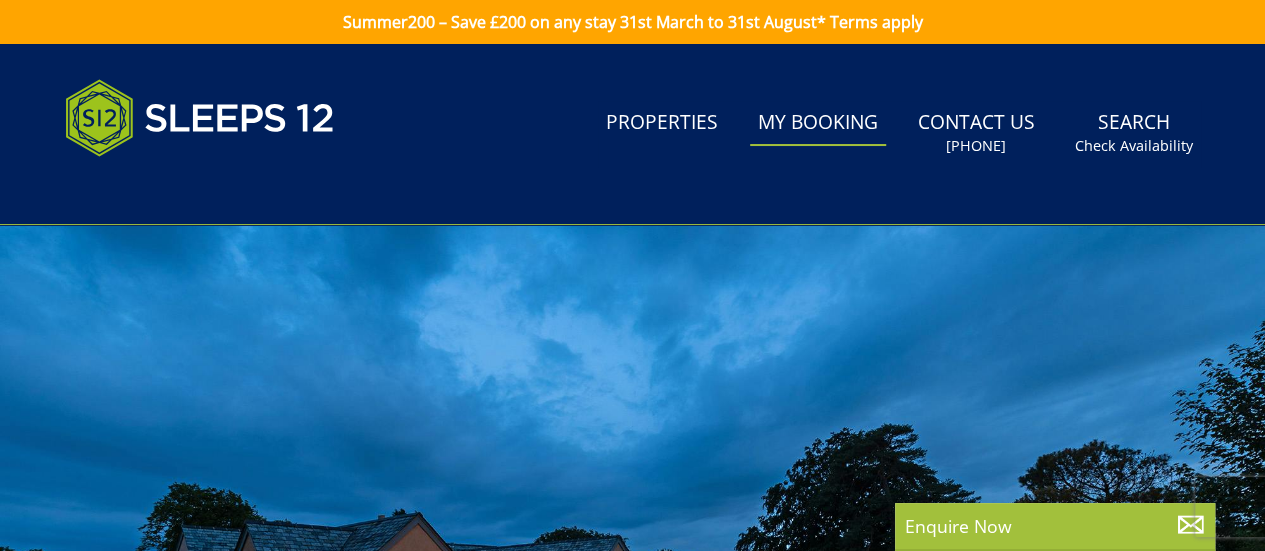 click on "My Booking" at bounding box center [818, 123] 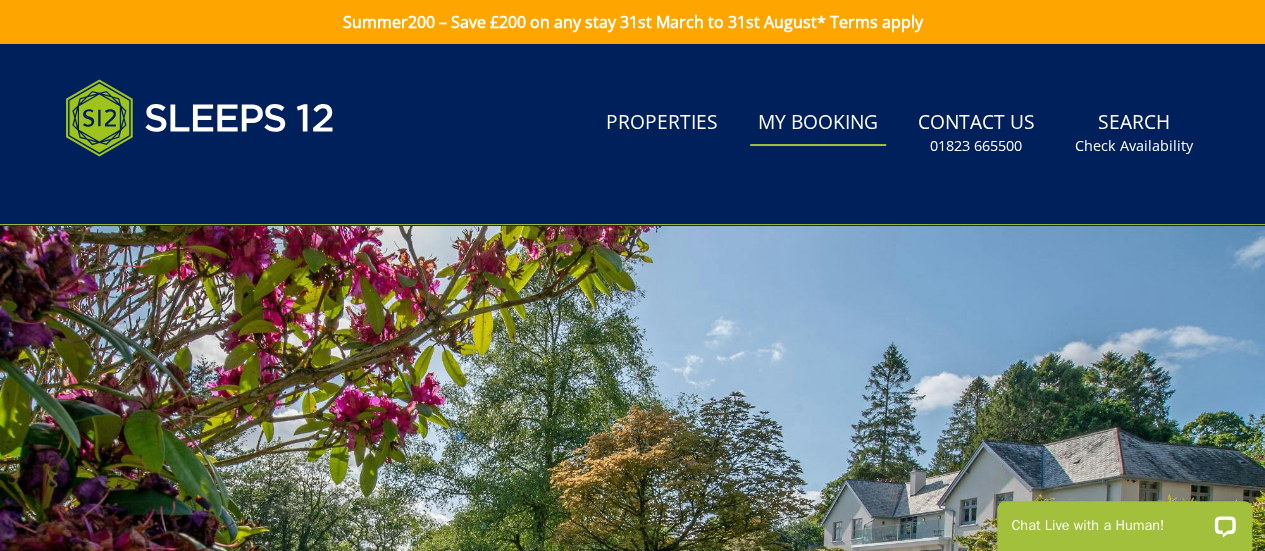 scroll, scrollTop: 0, scrollLeft: 0, axis: both 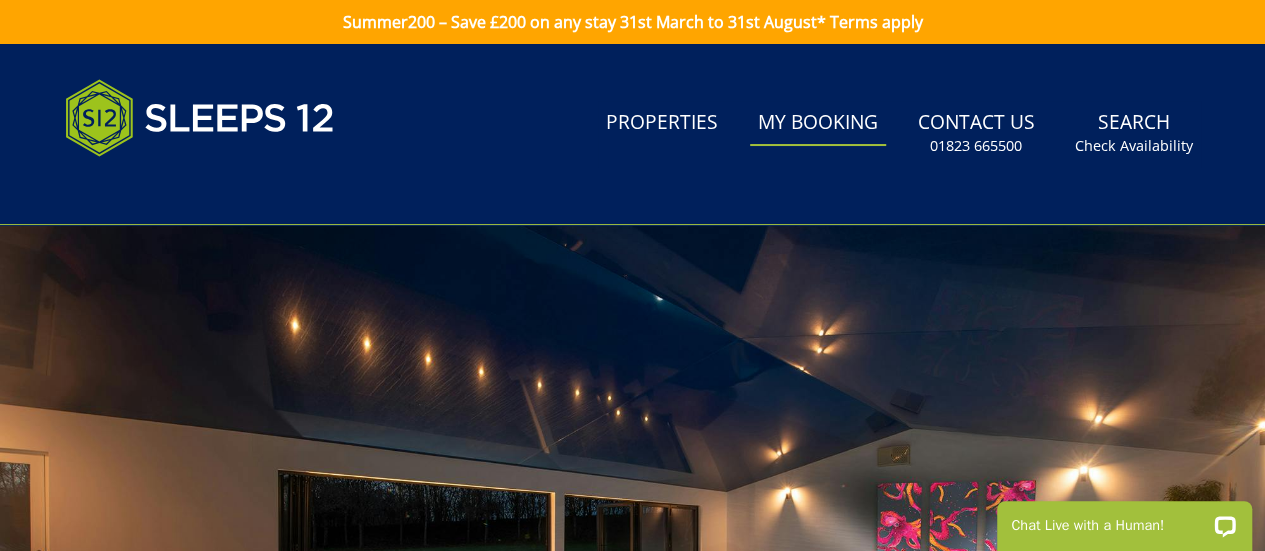 click on "My Booking" at bounding box center [818, 123] 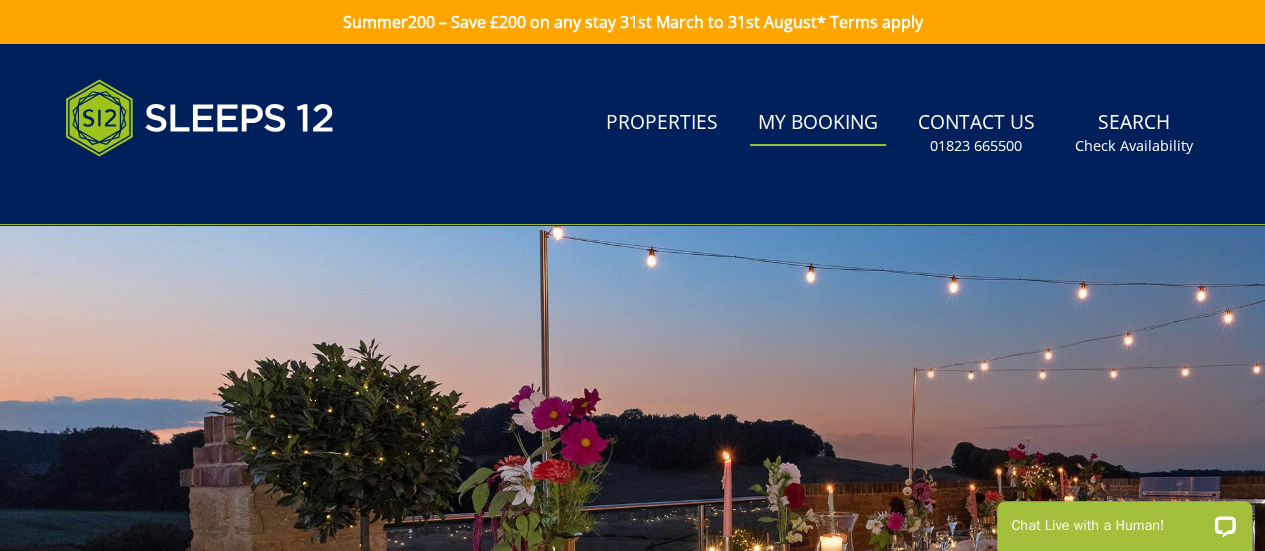 scroll, scrollTop: 0, scrollLeft: 0, axis: both 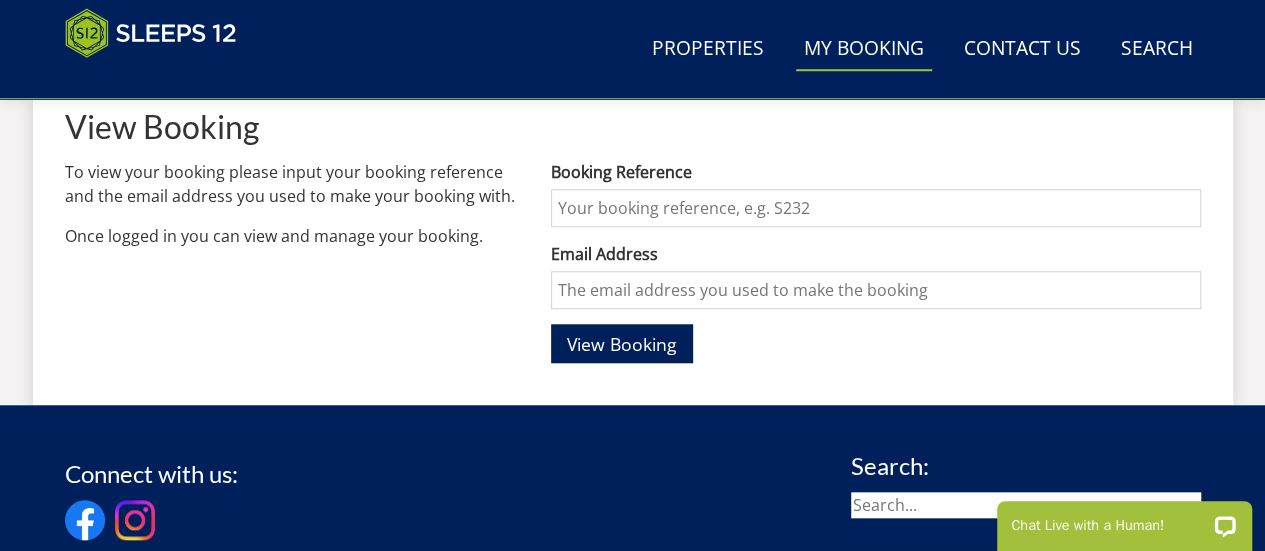 click on "Booking Reference" at bounding box center [875, 208] 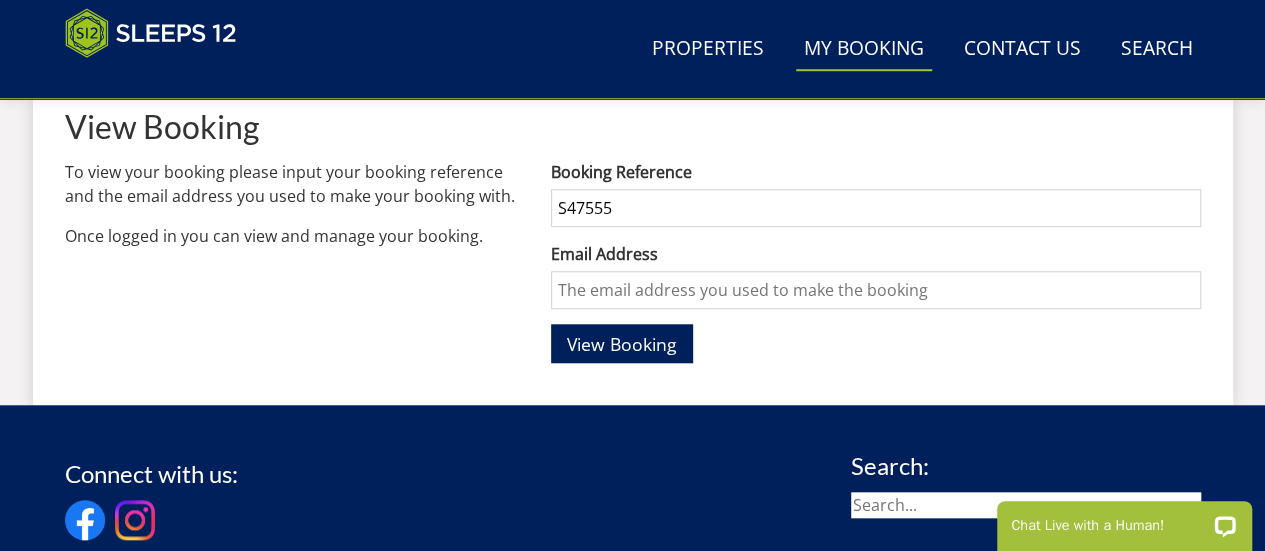 type on "S47555" 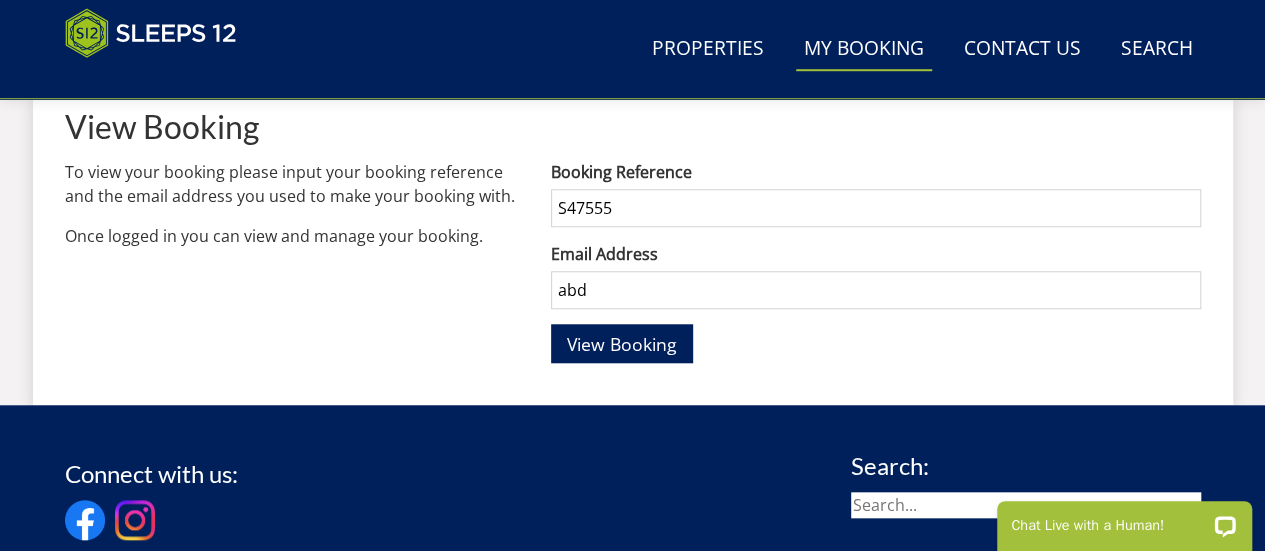type on "abdulaziz_e3@hotmail.com" 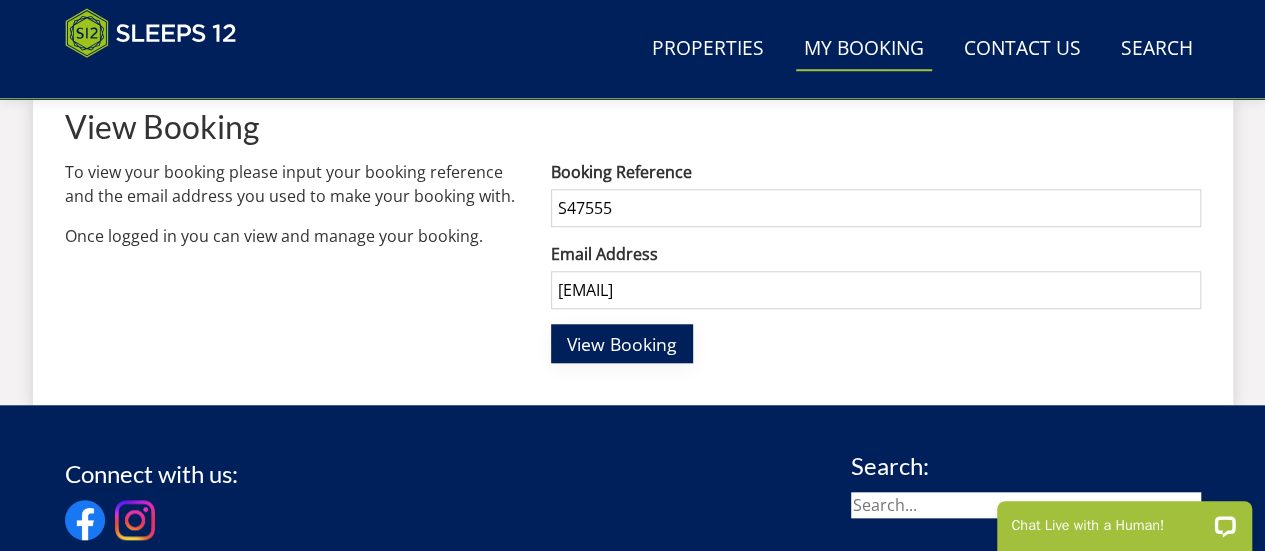 click on "View Booking" at bounding box center (622, 344) 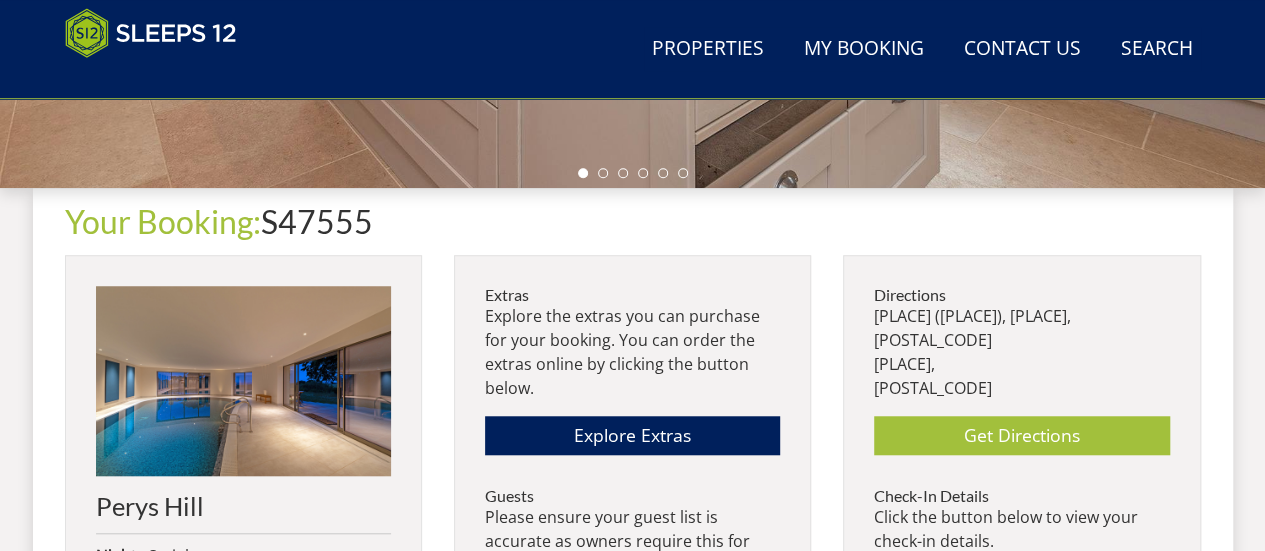 scroll, scrollTop: 806, scrollLeft: 0, axis: vertical 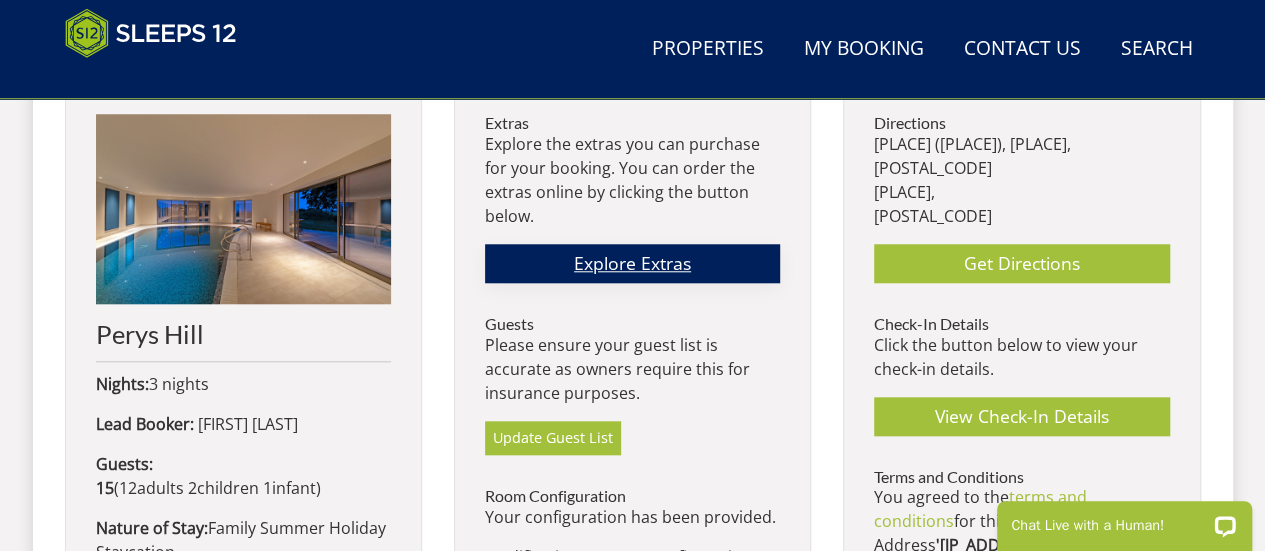 click on "Explore Extras" at bounding box center (632, 263) 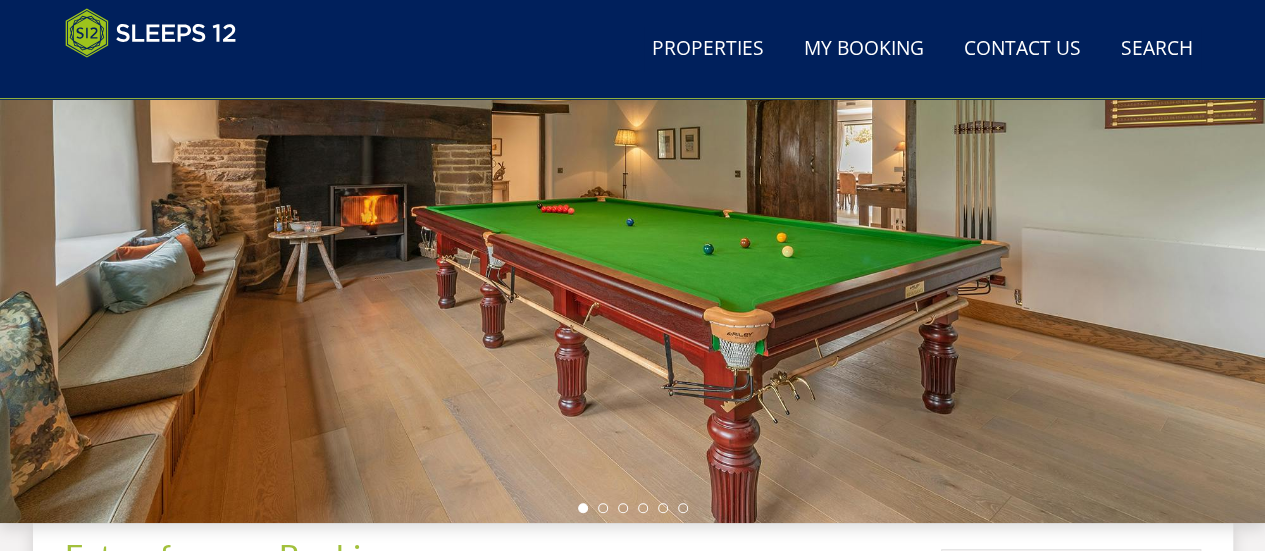 scroll, scrollTop: 521, scrollLeft: 0, axis: vertical 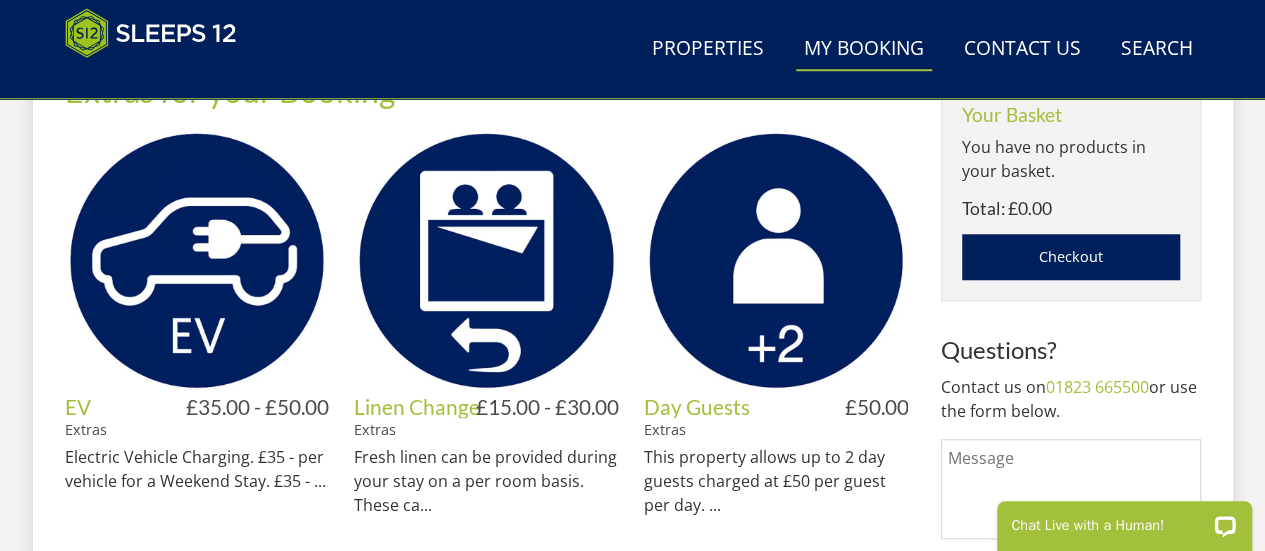 drag, startPoint x: 861, startPoint y: 53, endPoint x: 822, endPoint y: 54, distance: 39.012817 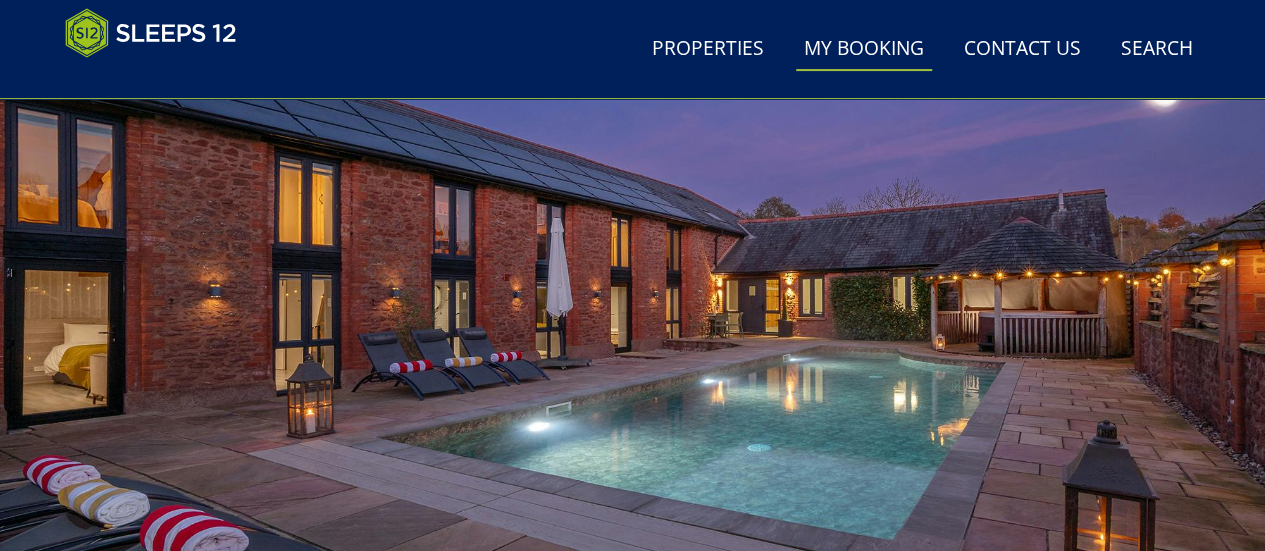 scroll, scrollTop: 209, scrollLeft: 0, axis: vertical 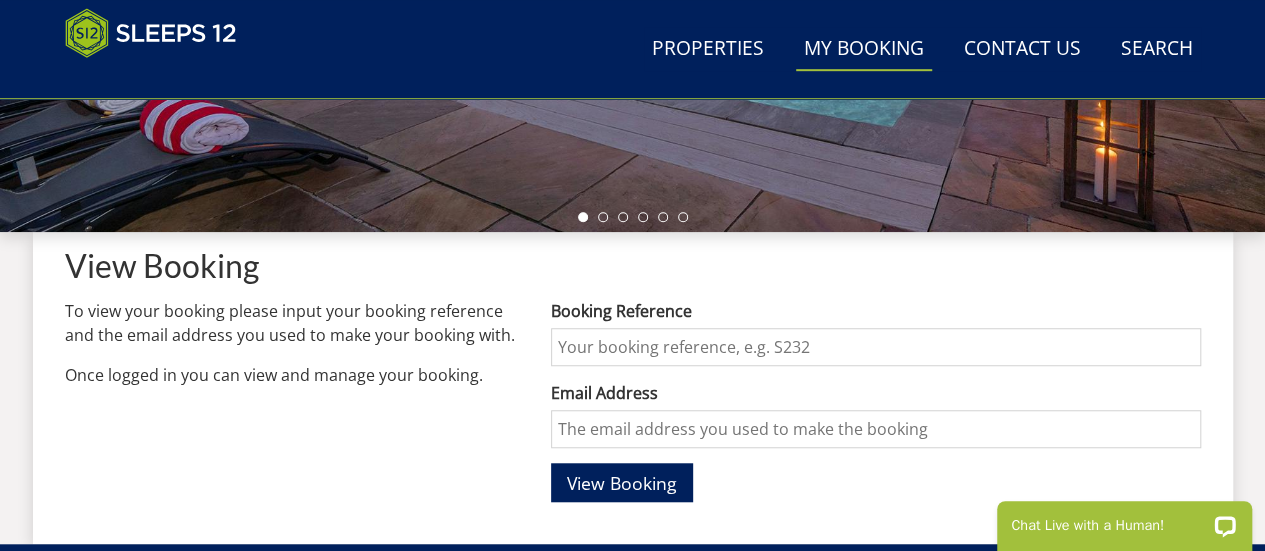 click on "Booking Reference" at bounding box center (875, 347) 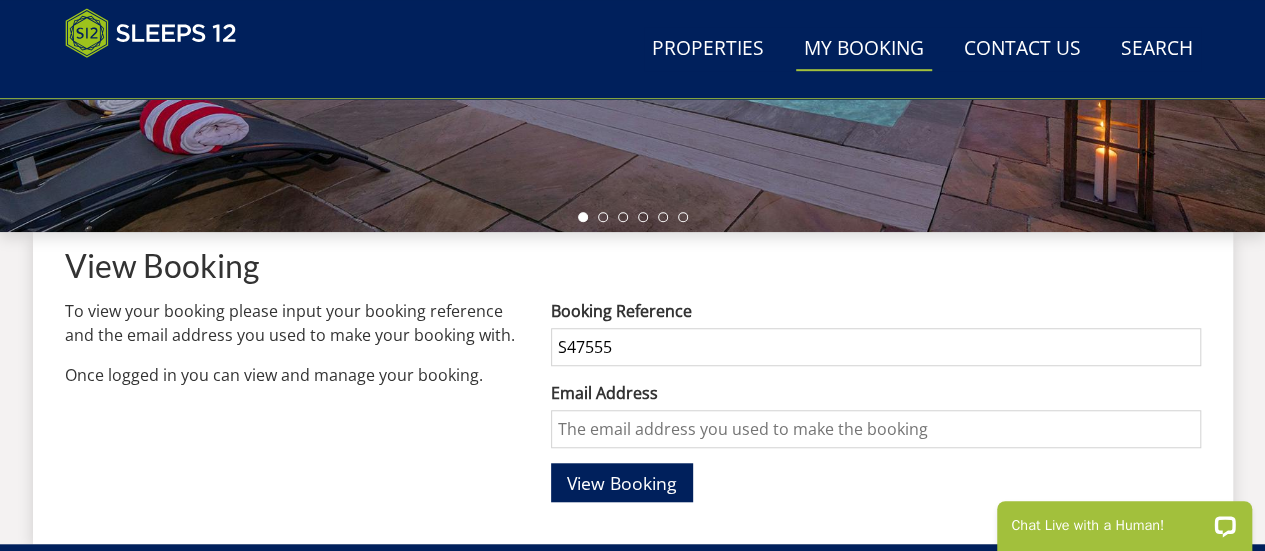 click on "Email Address" at bounding box center (875, 429) 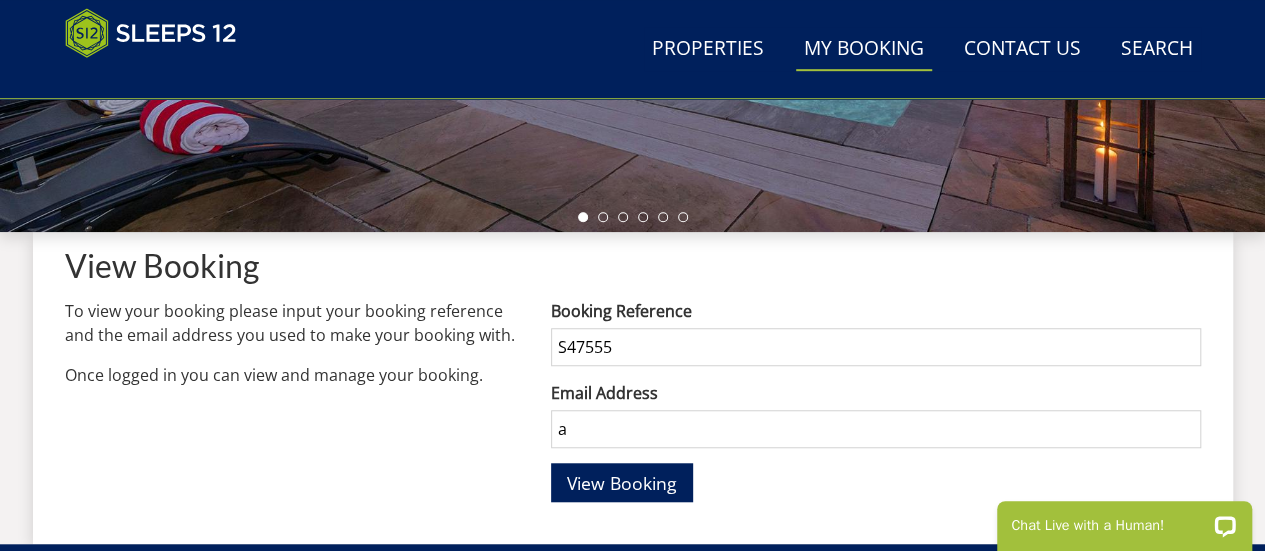 type on "abdulaziz_e3@hotmail.com" 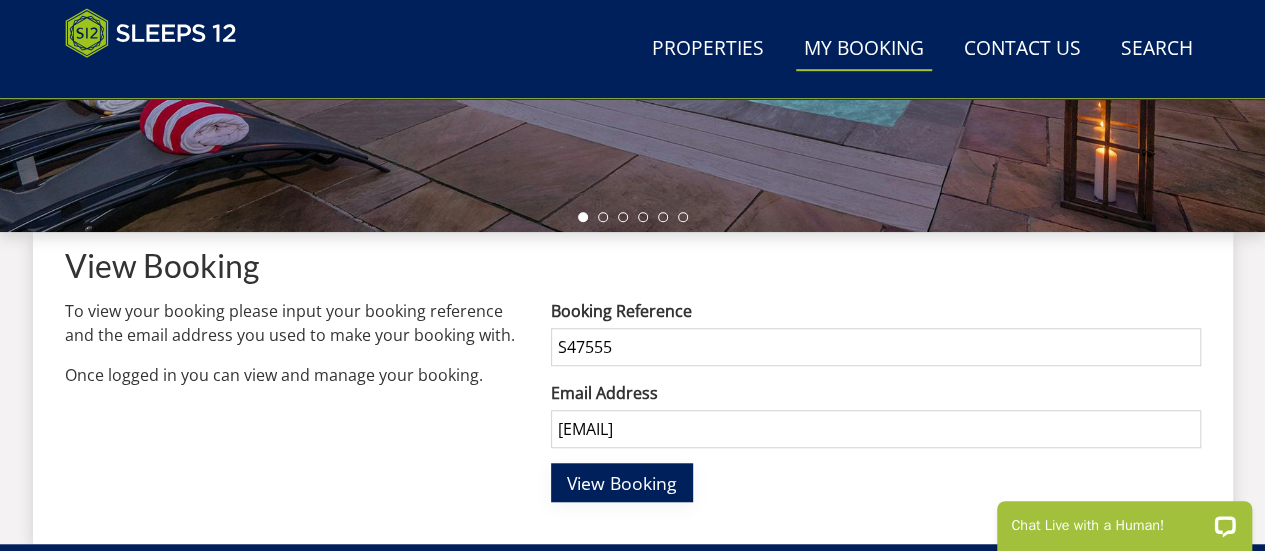 click on "View Booking" at bounding box center [622, 483] 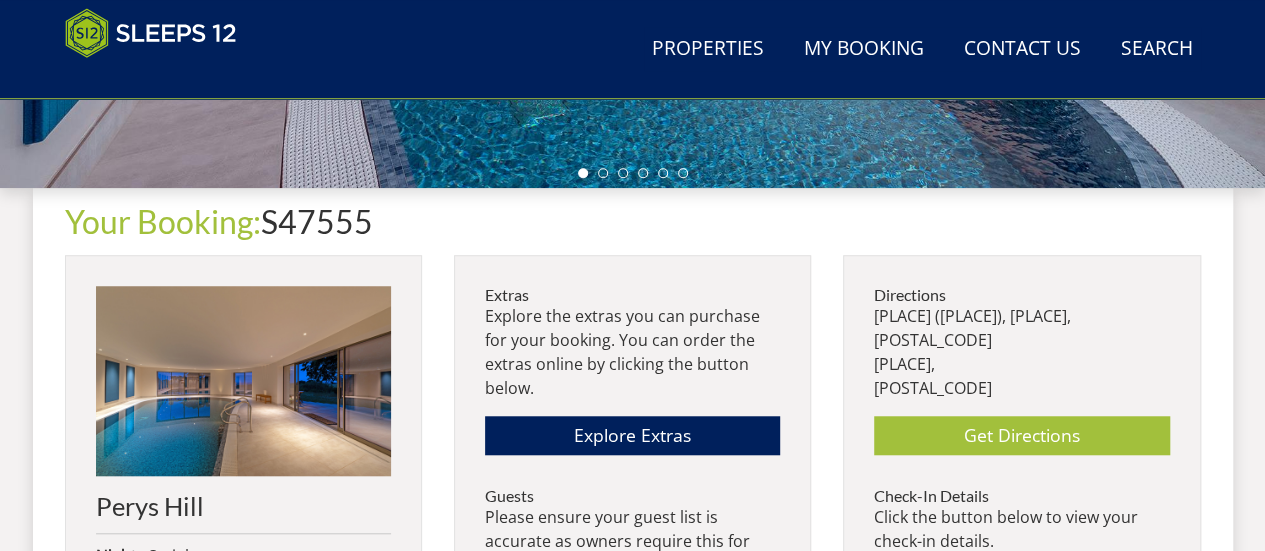 scroll, scrollTop: 693, scrollLeft: 0, axis: vertical 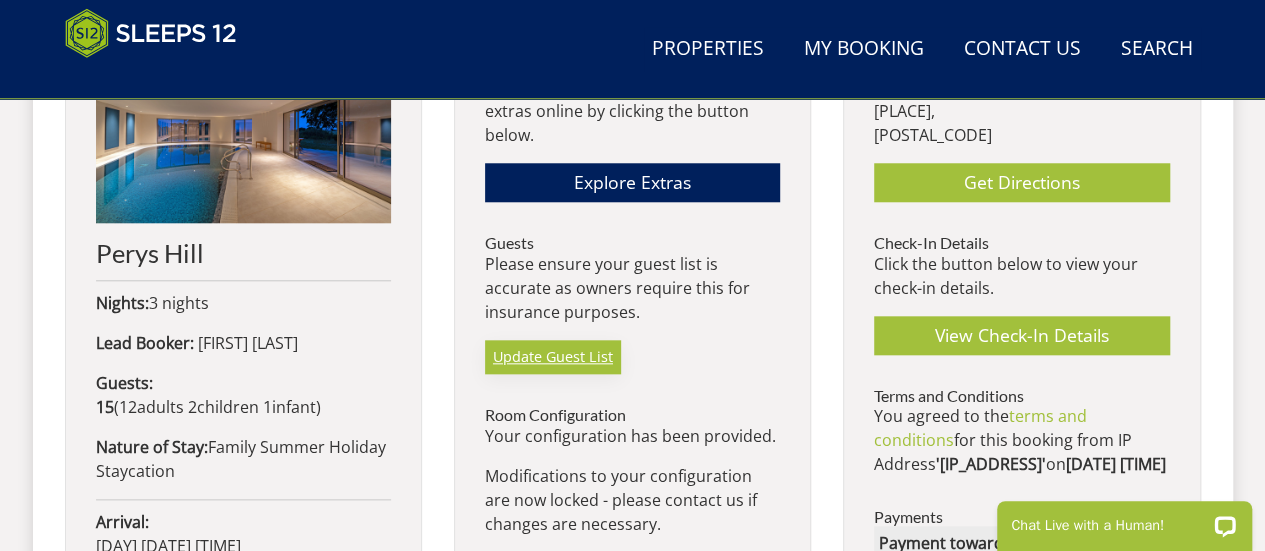 click on "Update Guest List" at bounding box center (553, 357) 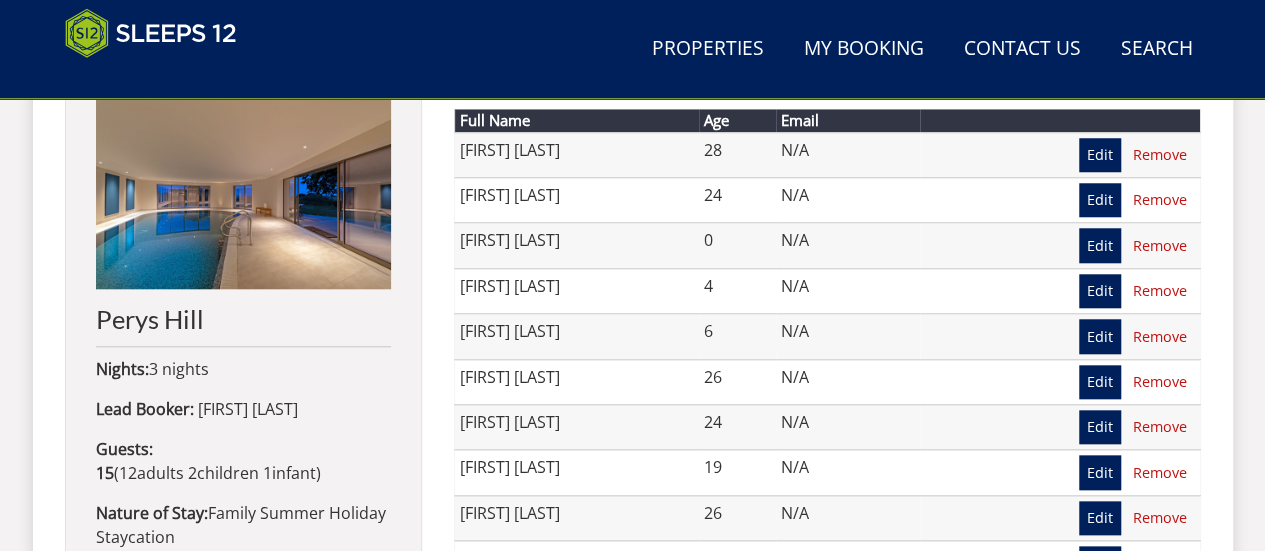 scroll, scrollTop: 920, scrollLeft: 0, axis: vertical 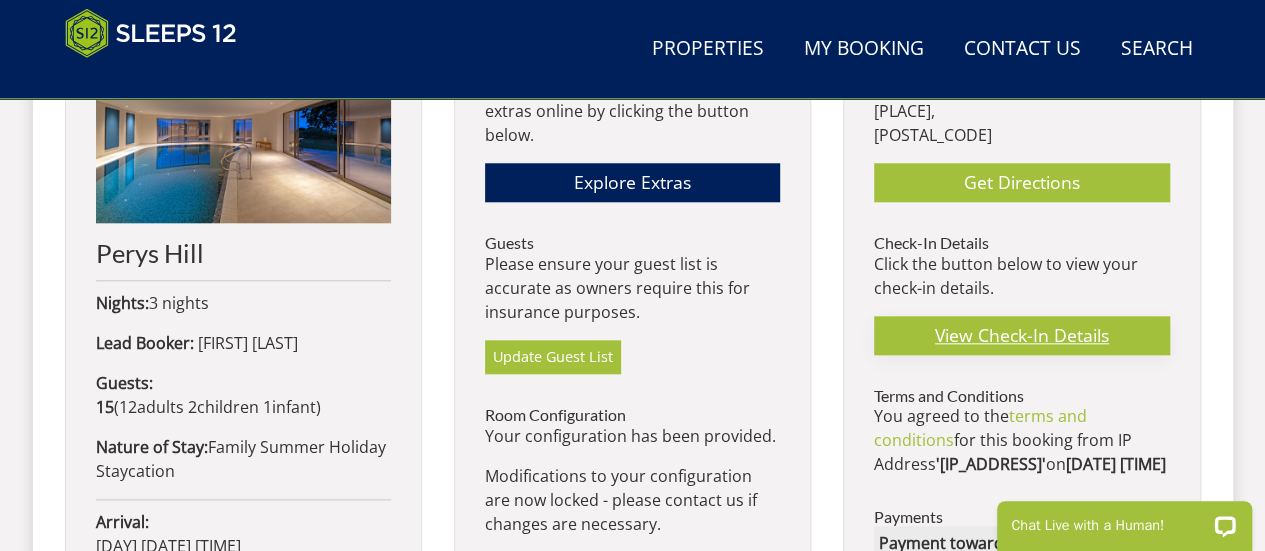 click on "View Check-In Details" at bounding box center (1021, 335) 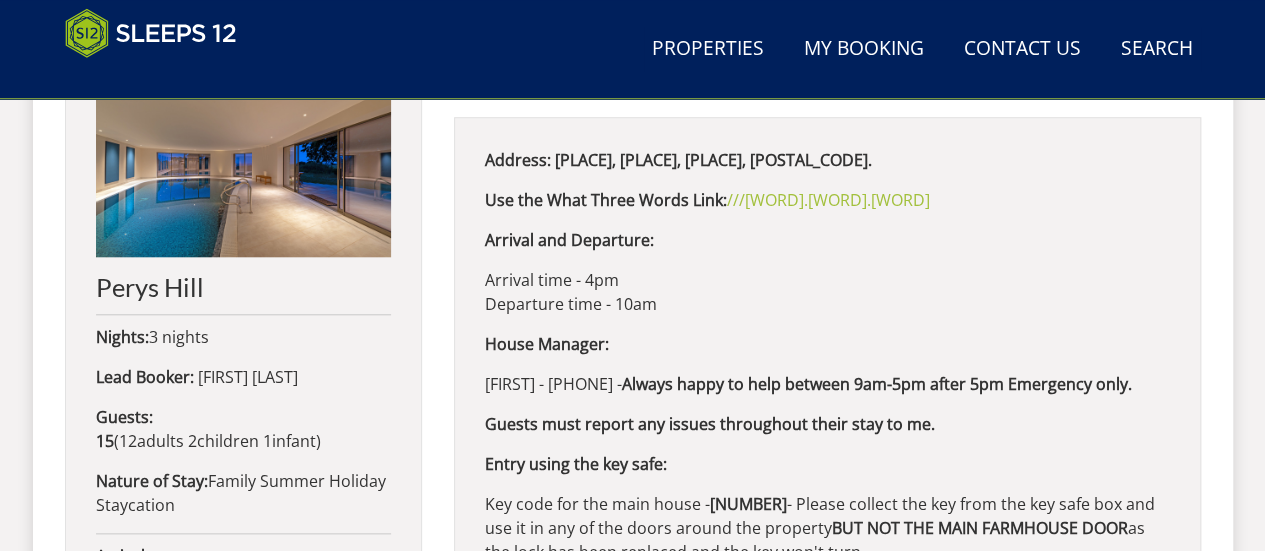 scroll, scrollTop: 842, scrollLeft: 0, axis: vertical 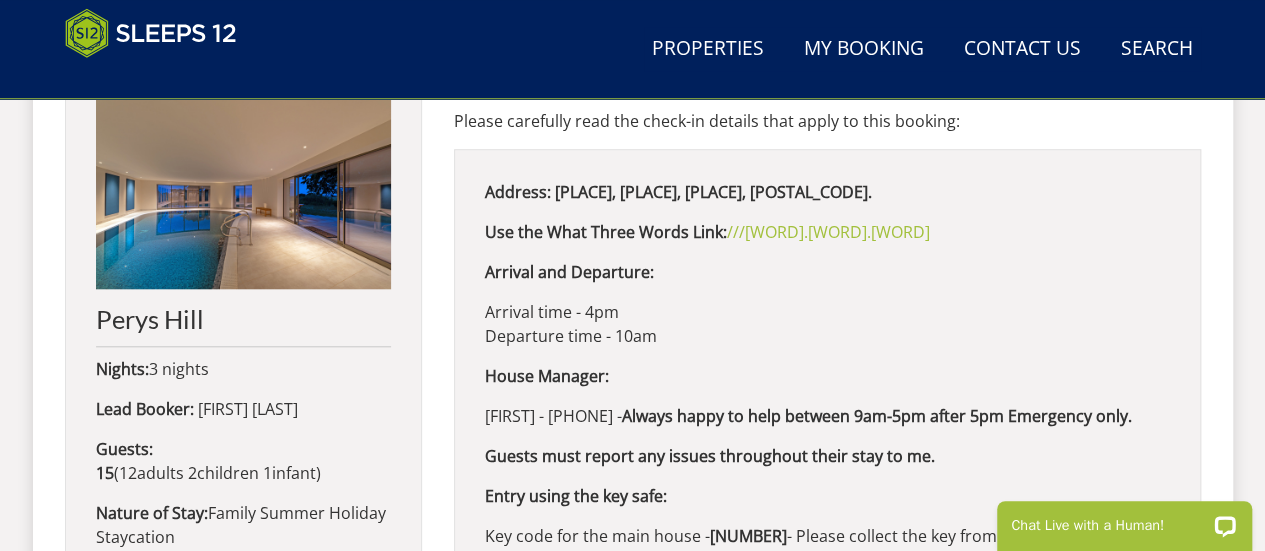 drag, startPoint x: 988, startPoint y: 229, endPoint x: 468, endPoint y: 181, distance: 522.2107 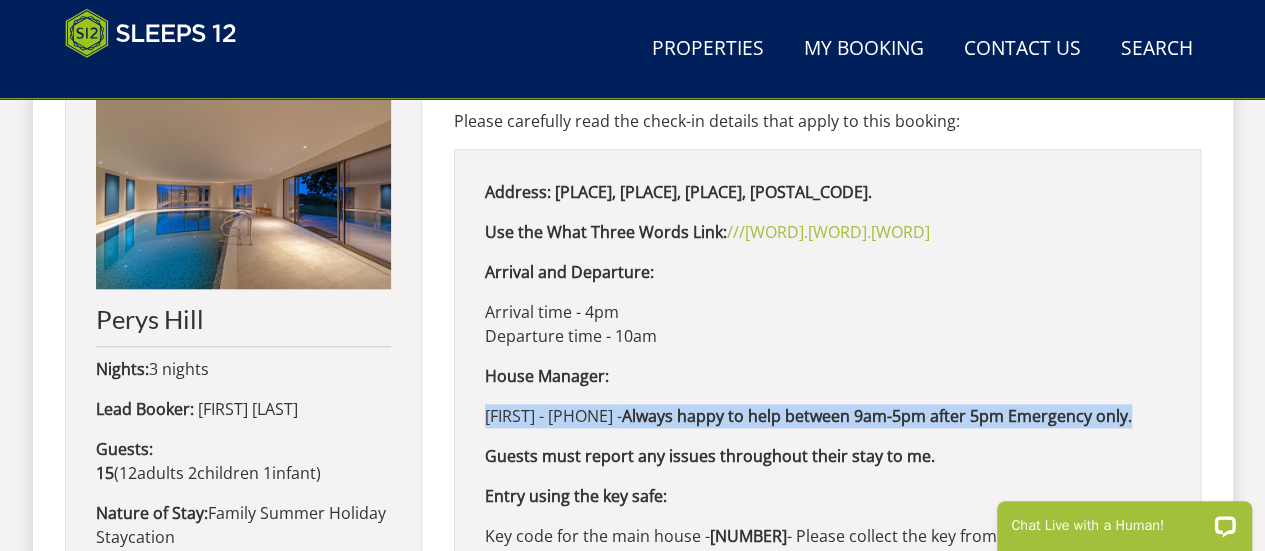 drag, startPoint x: 556, startPoint y: 432, endPoint x: 479, endPoint y: 402, distance: 82.637764 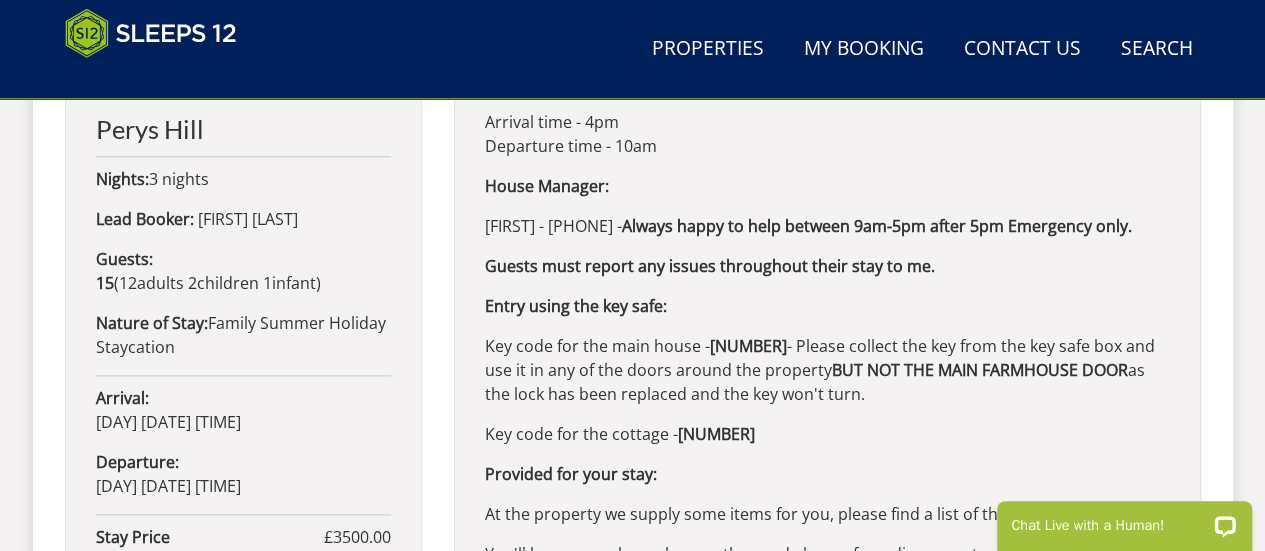 click on "Key code for the cottage -  1960" at bounding box center [827, 434] 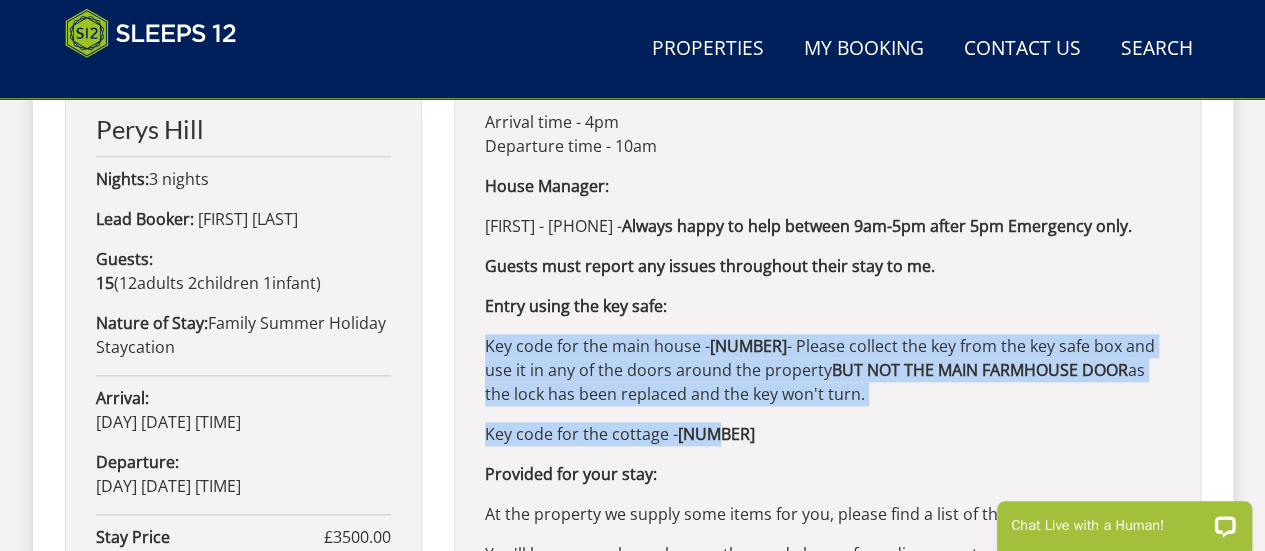 drag, startPoint x: 723, startPoint y: 464, endPoint x: 480, endPoint y: 360, distance: 264.3199 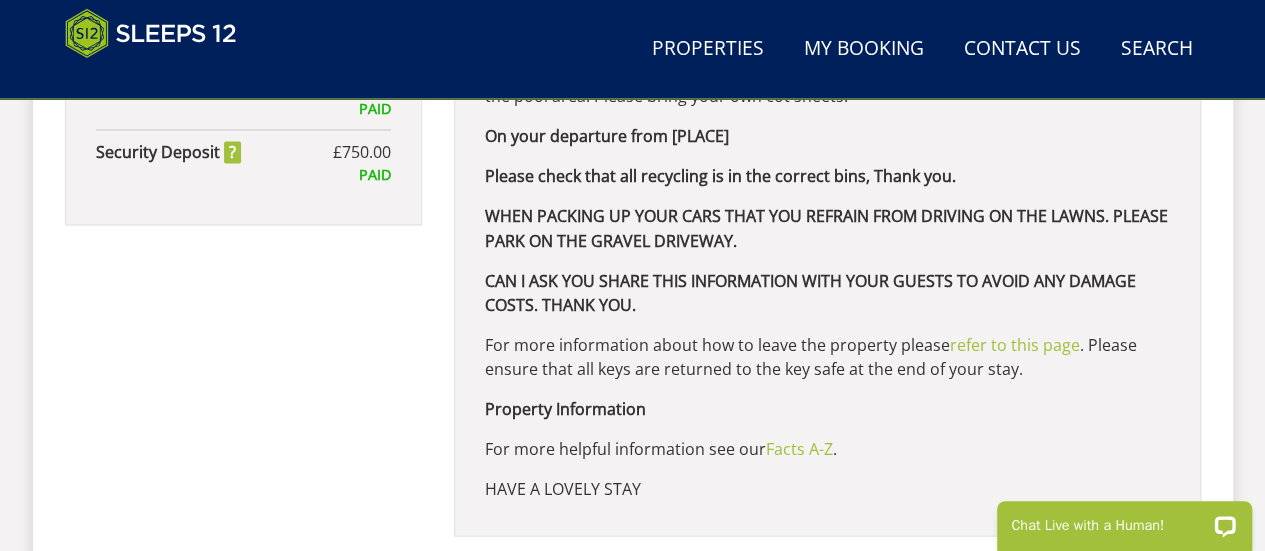 scroll, scrollTop: 1680, scrollLeft: 0, axis: vertical 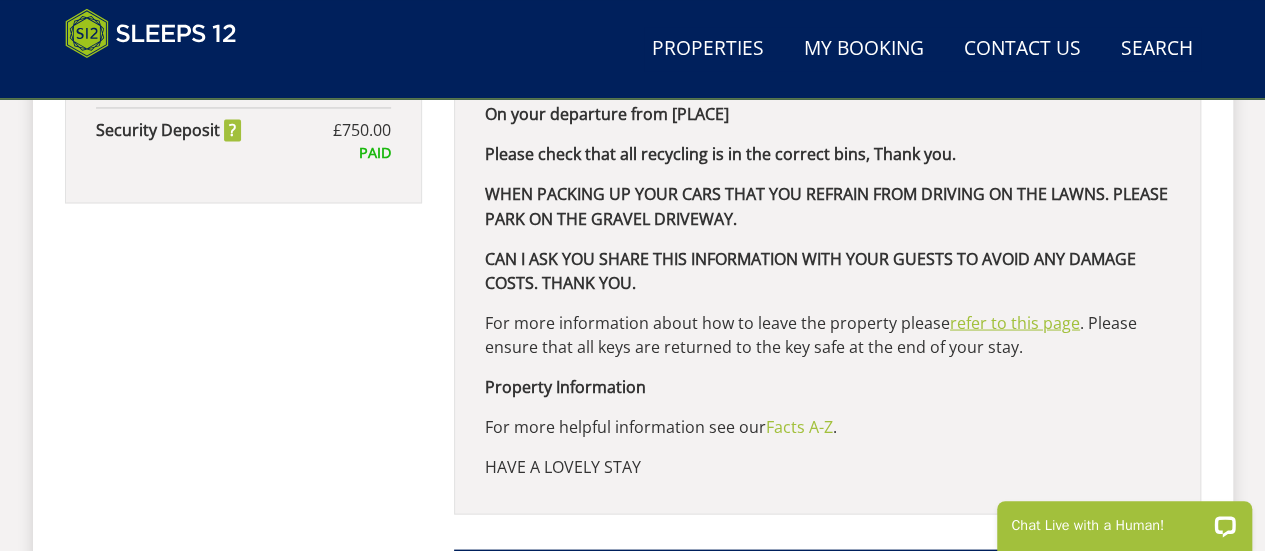 click on "refer to this page" at bounding box center [1015, 322] 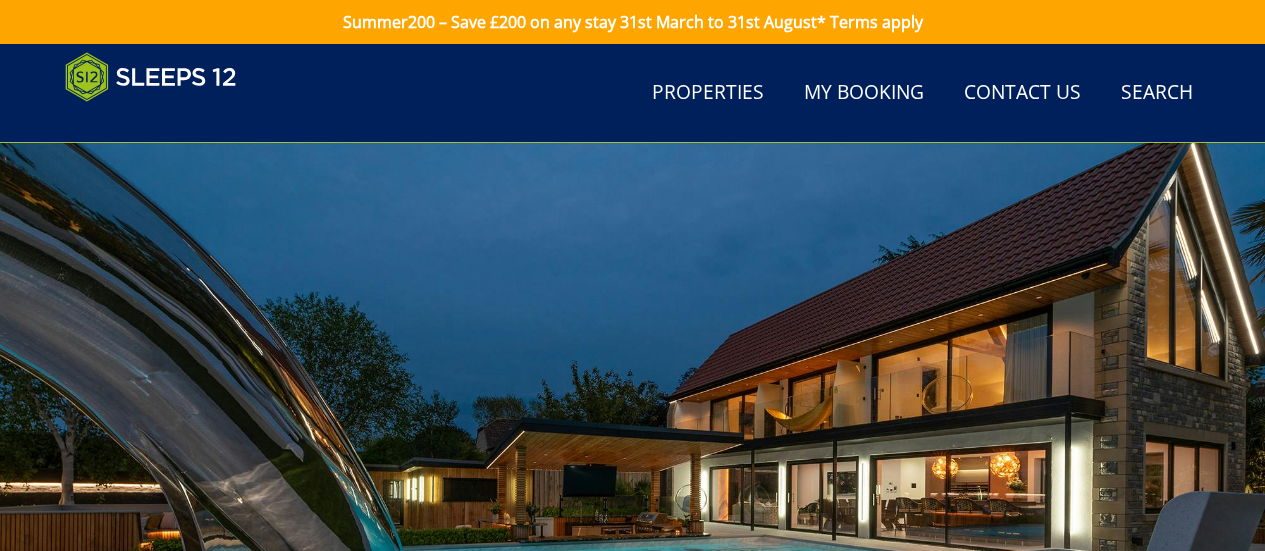 scroll, scrollTop: 751, scrollLeft: 0, axis: vertical 